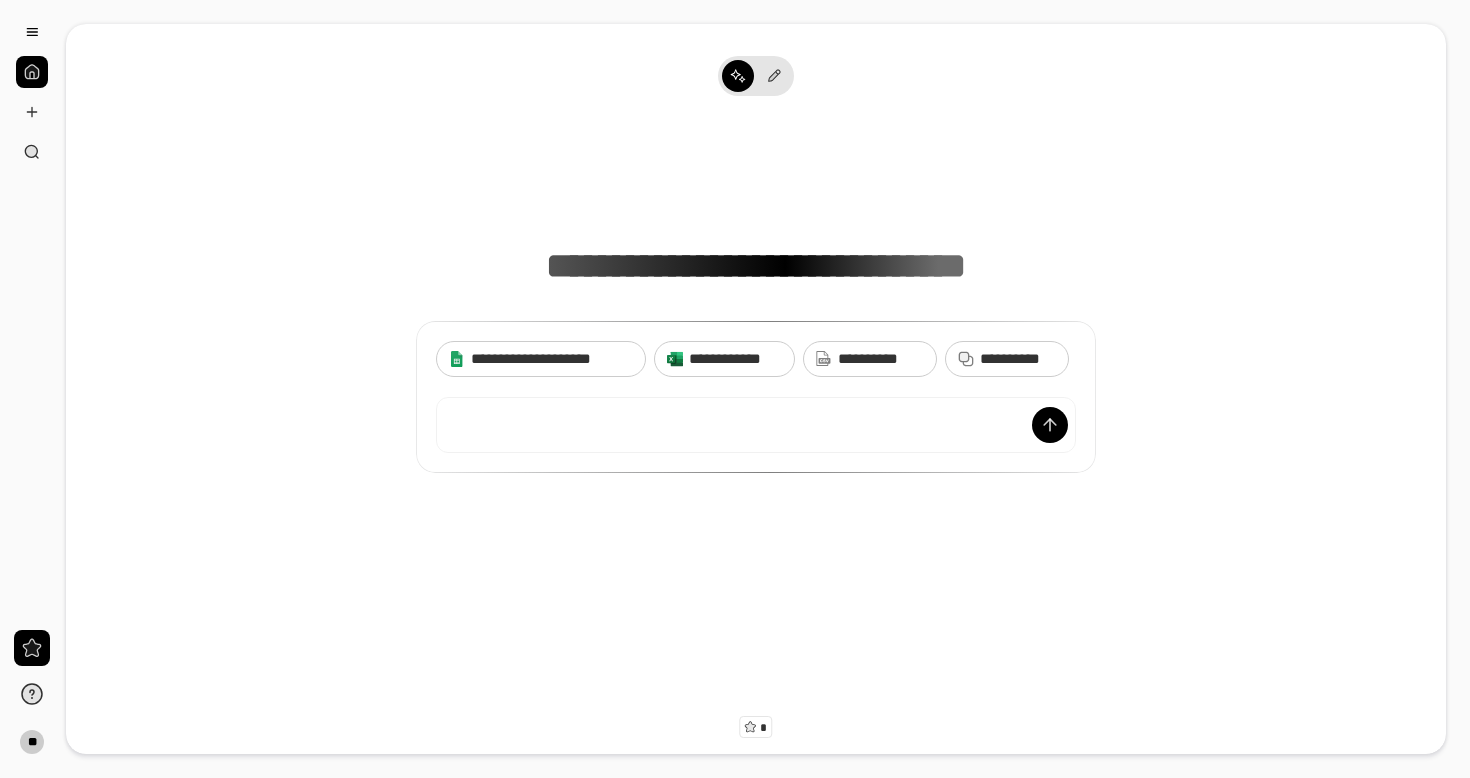scroll, scrollTop: 0, scrollLeft: 0, axis: both 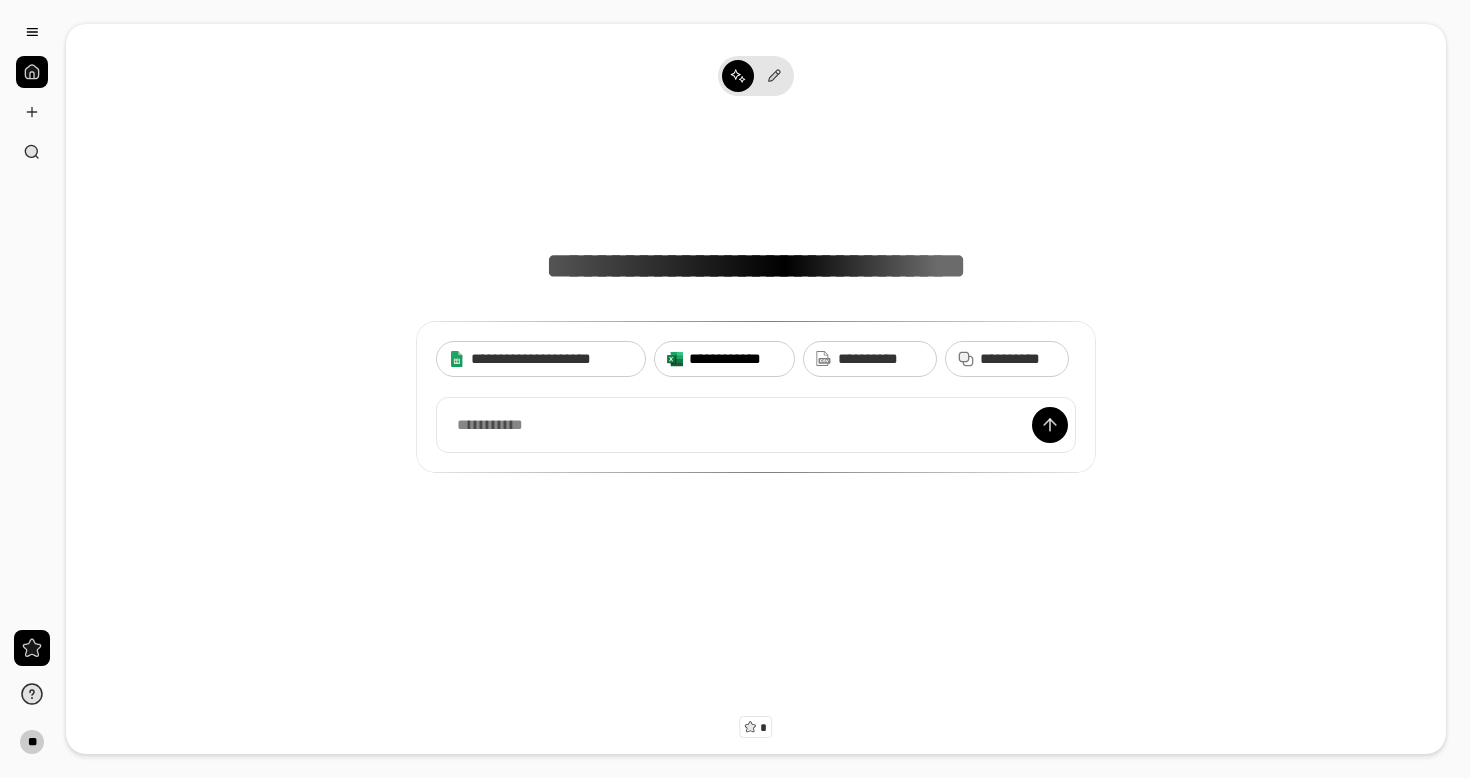 click on "**********" at bounding box center (735, 359) 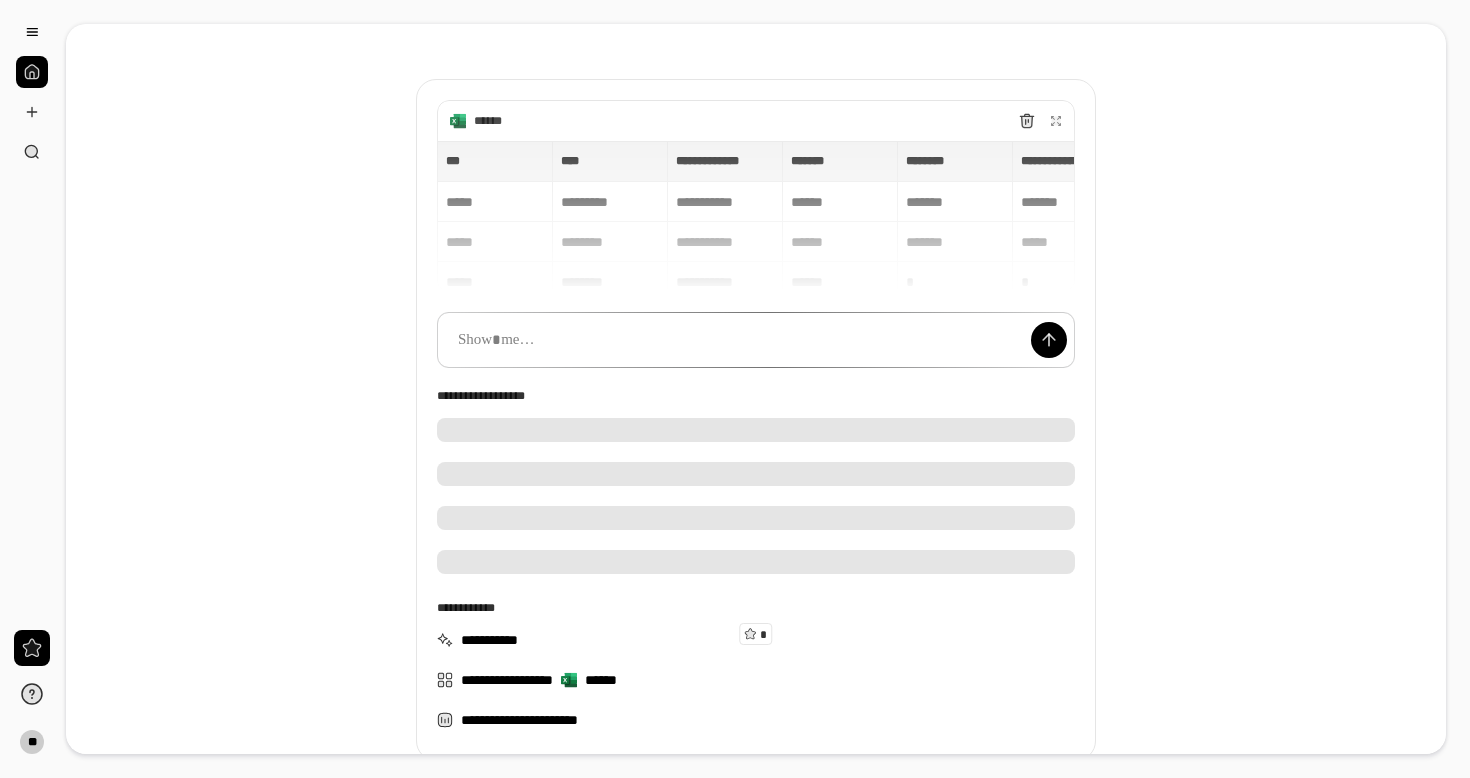 scroll, scrollTop: 117, scrollLeft: 0, axis: vertical 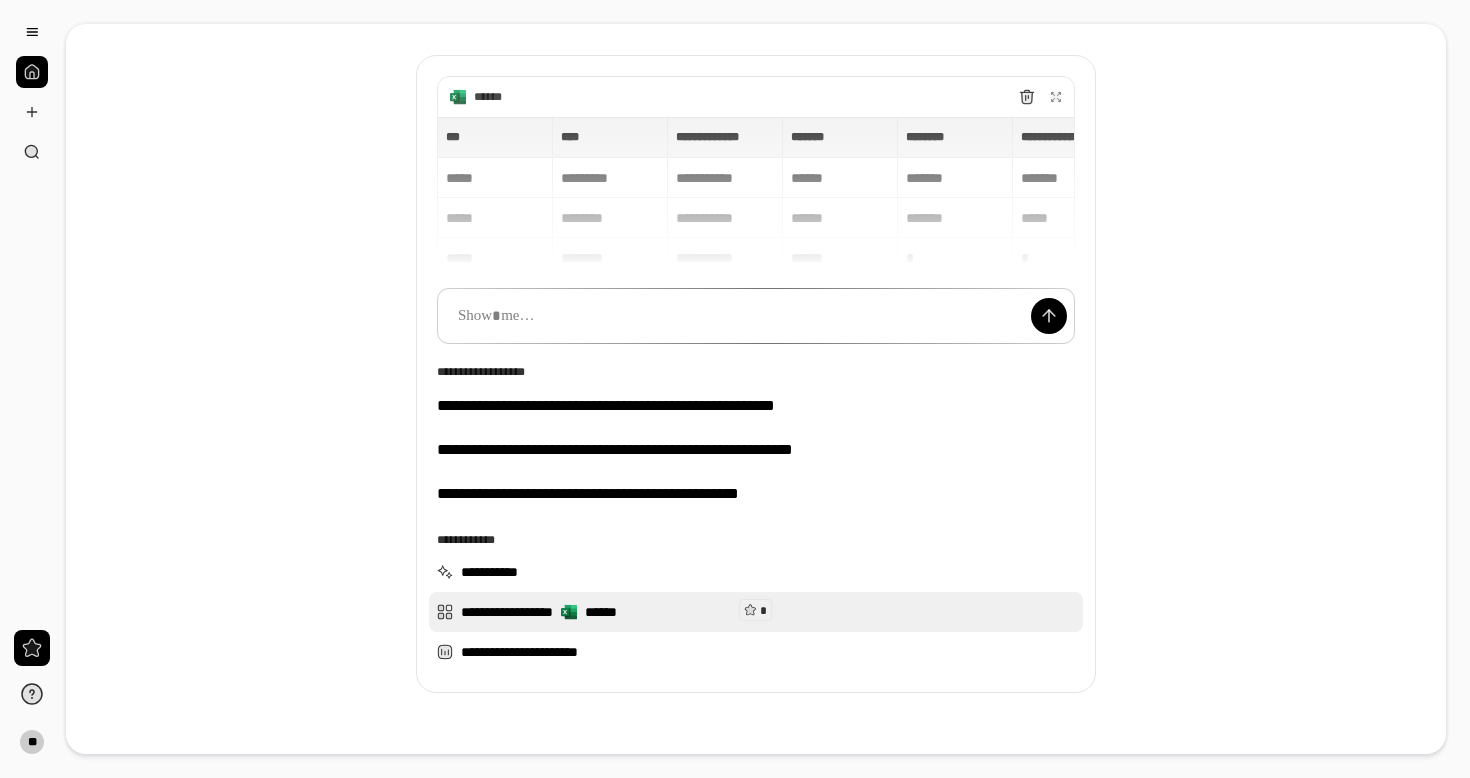 click on "**********" at bounding box center [756, 612] 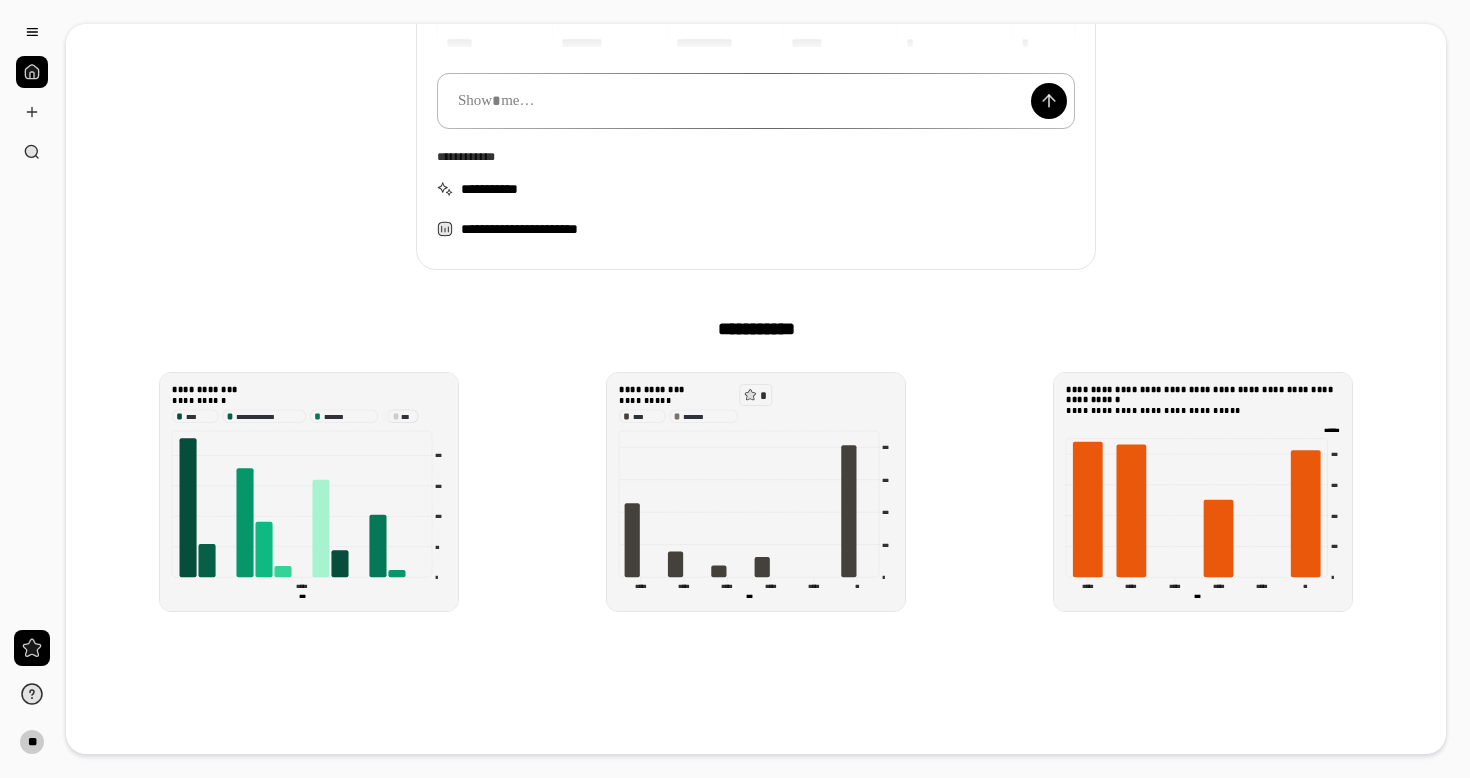 scroll, scrollTop: 430, scrollLeft: 0, axis: vertical 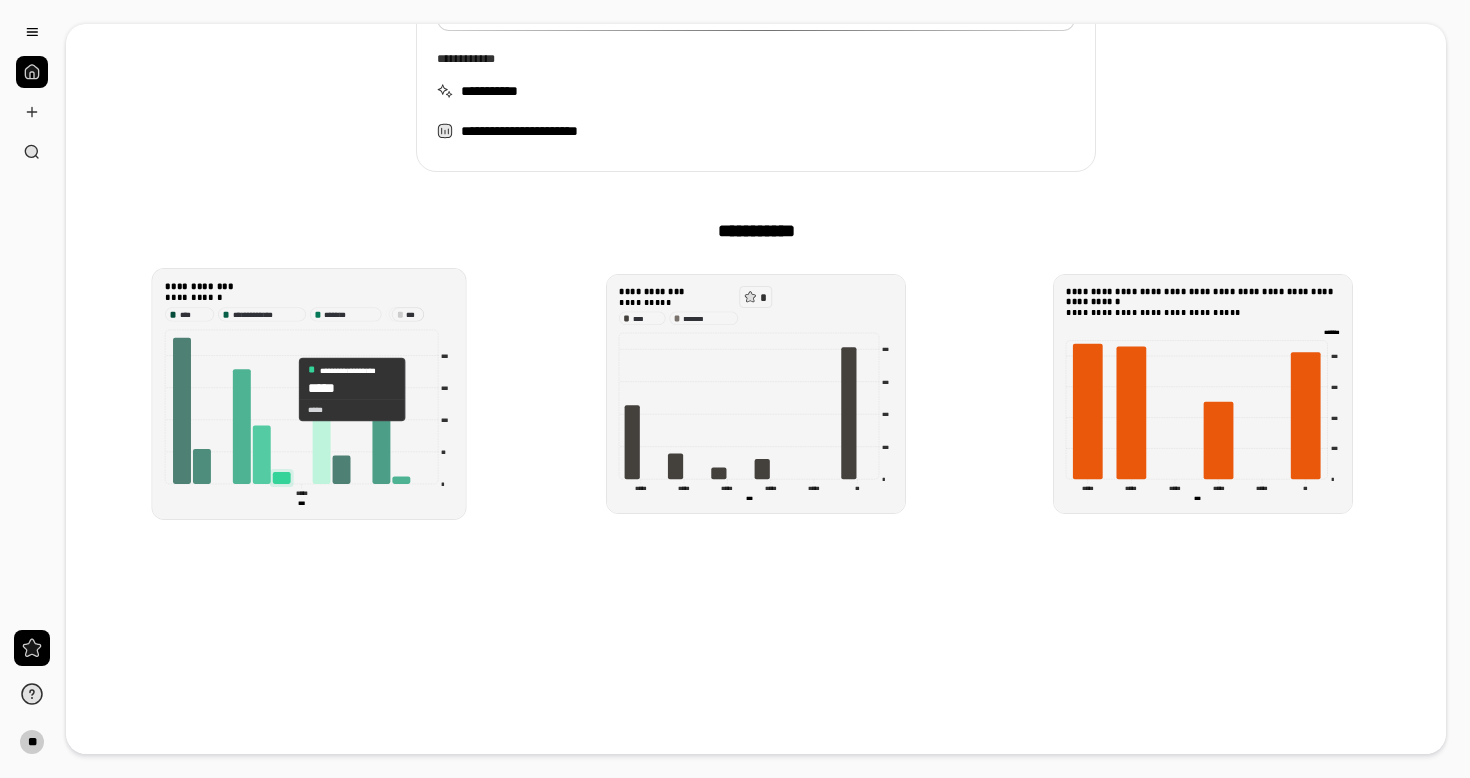 click 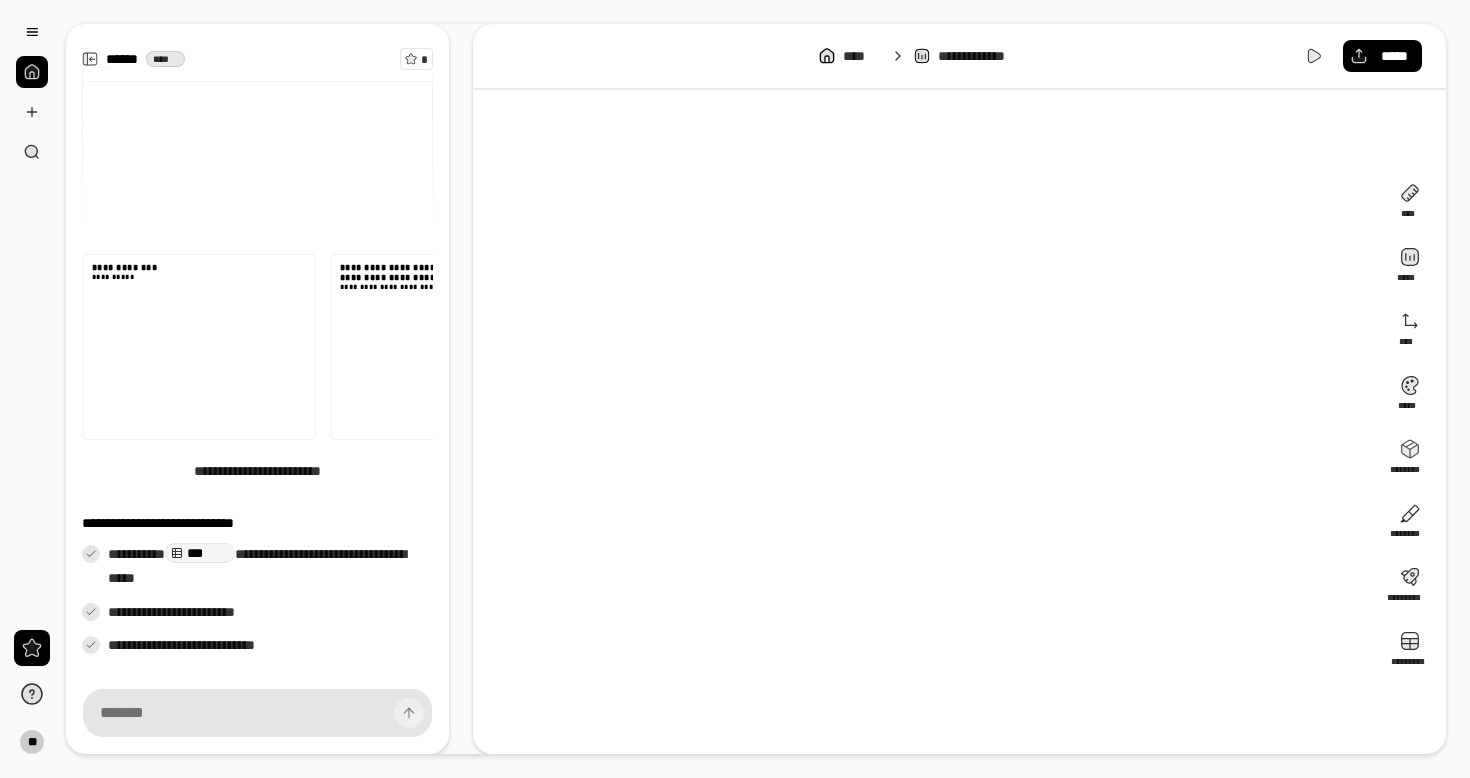 scroll, scrollTop: 31, scrollLeft: 0, axis: vertical 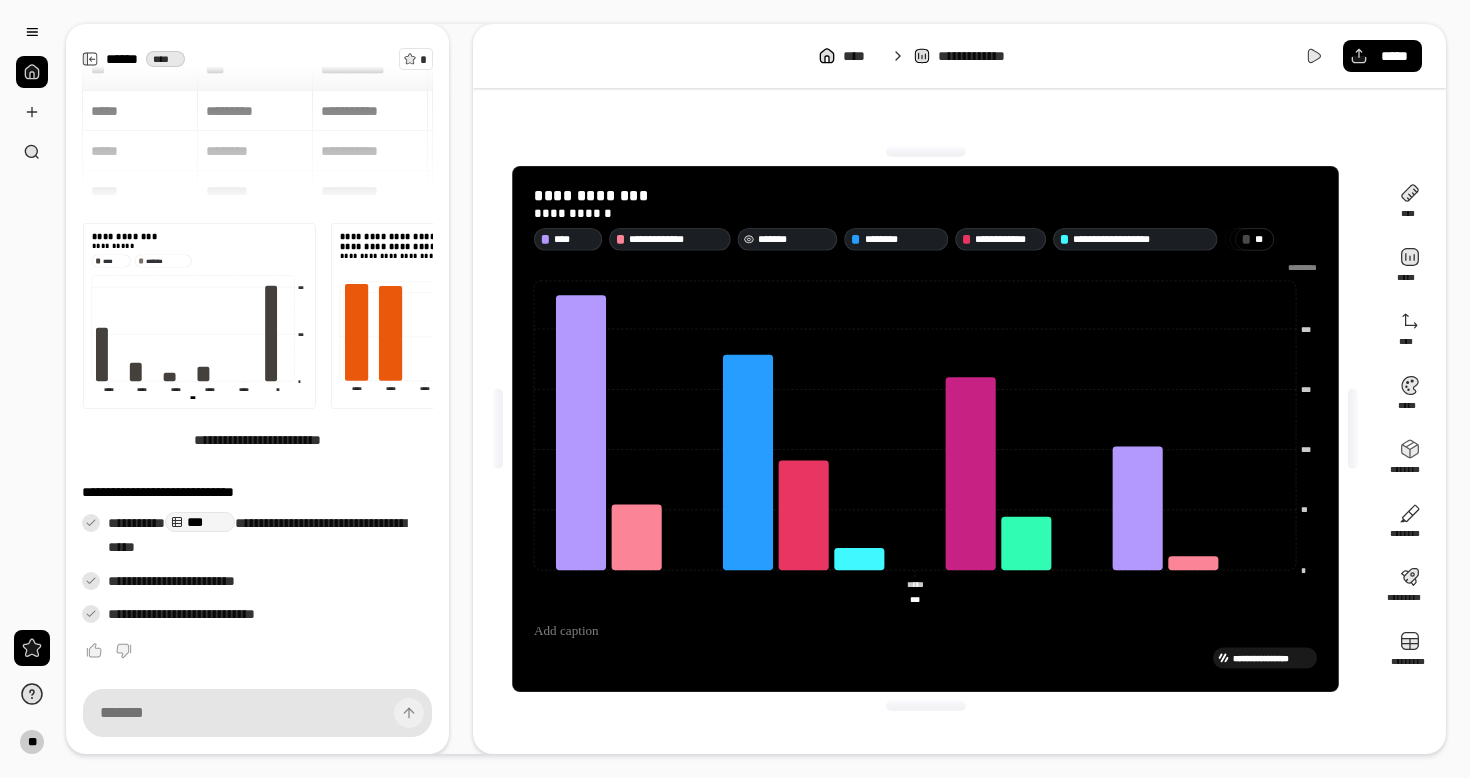 click on "*******" at bounding box center (794, 238) 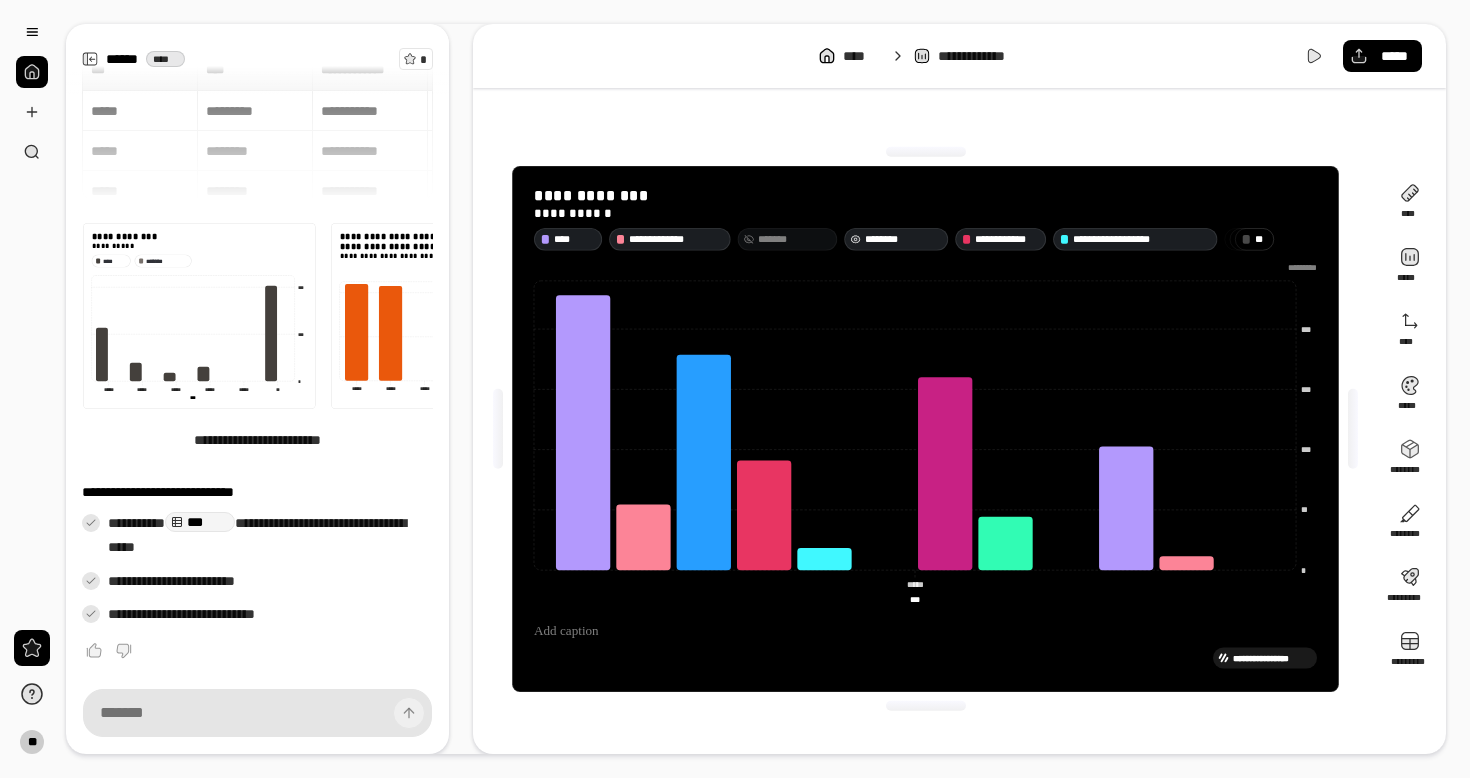 click on "********" at bounding box center [903, 238] 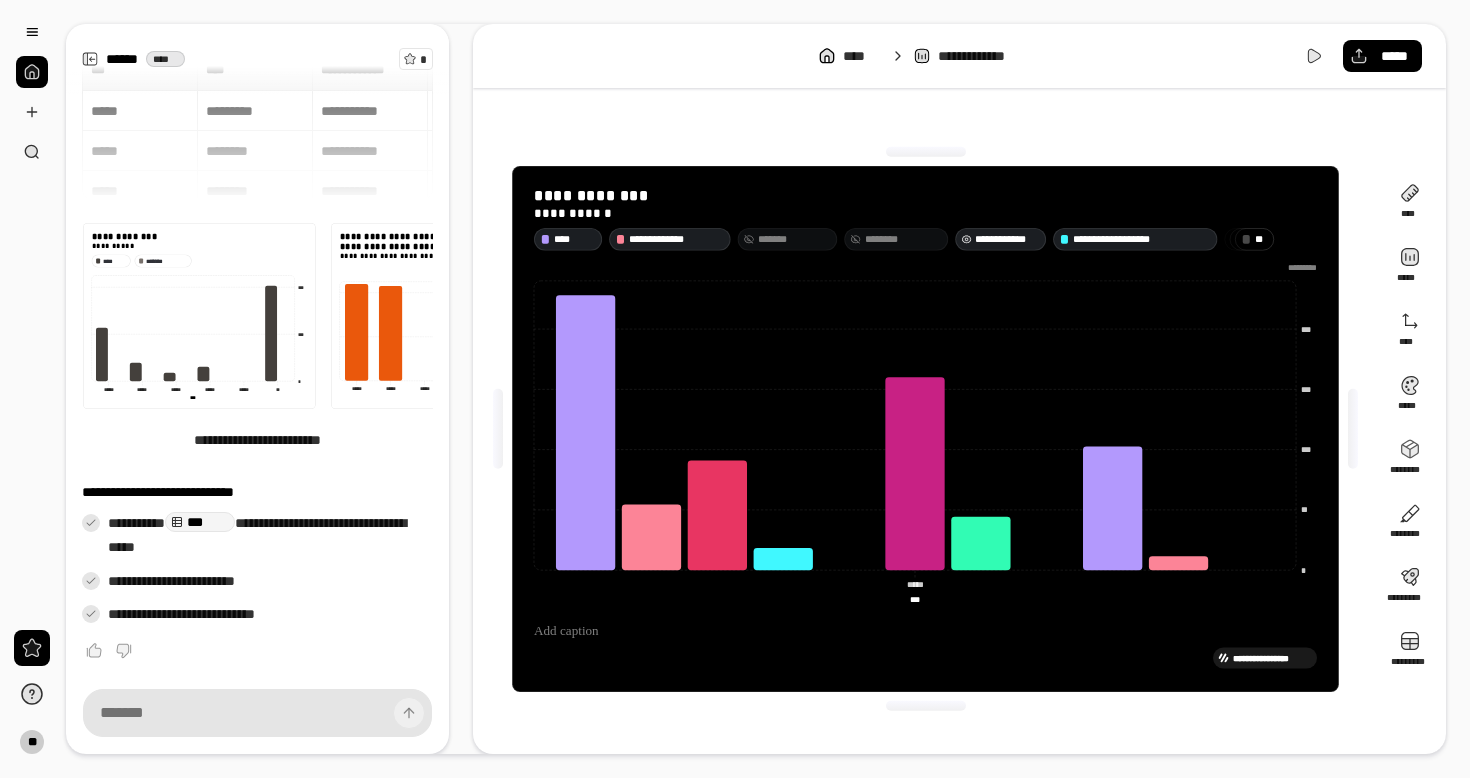 click on "**********" at bounding box center (1007, 238) 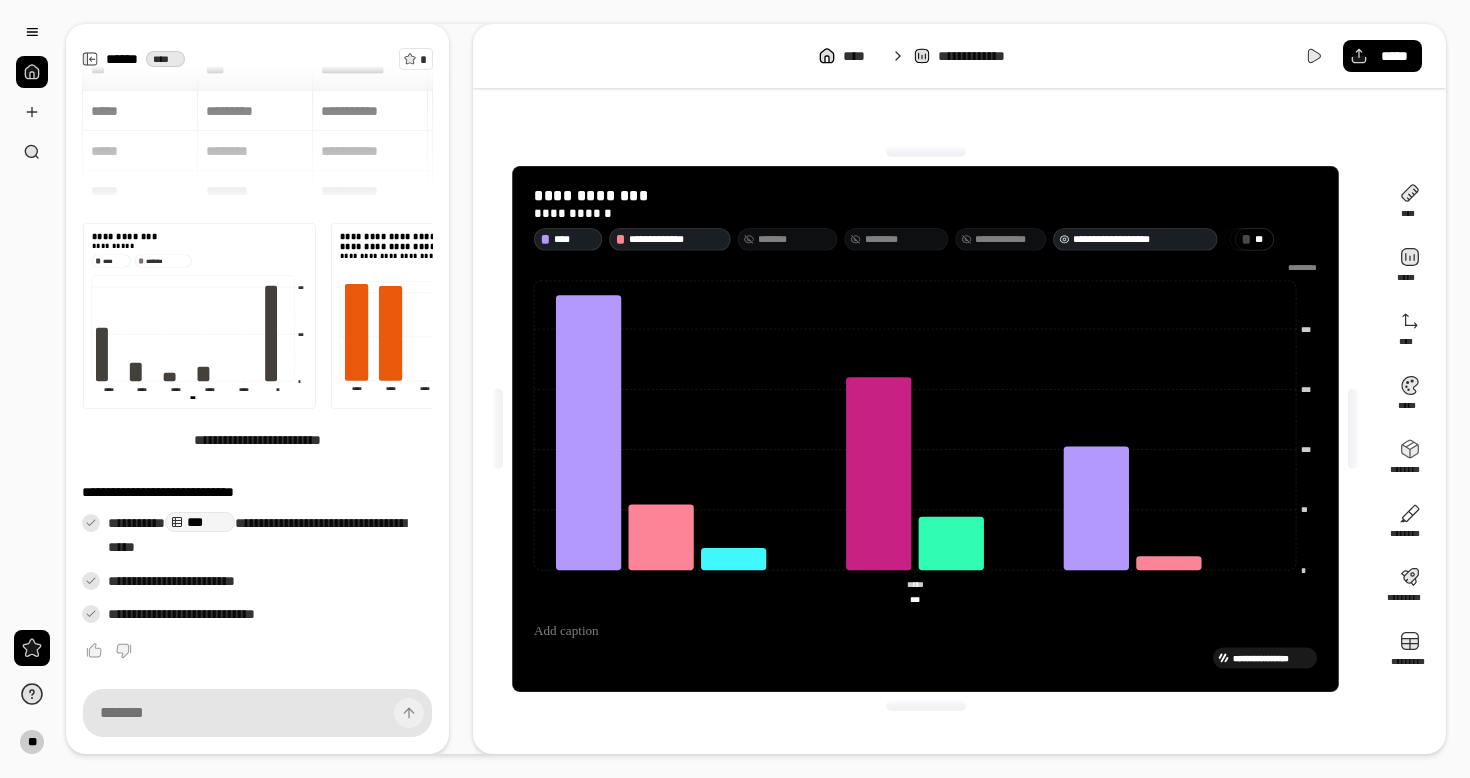 click on "**********" at bounding box center [1142, 238] 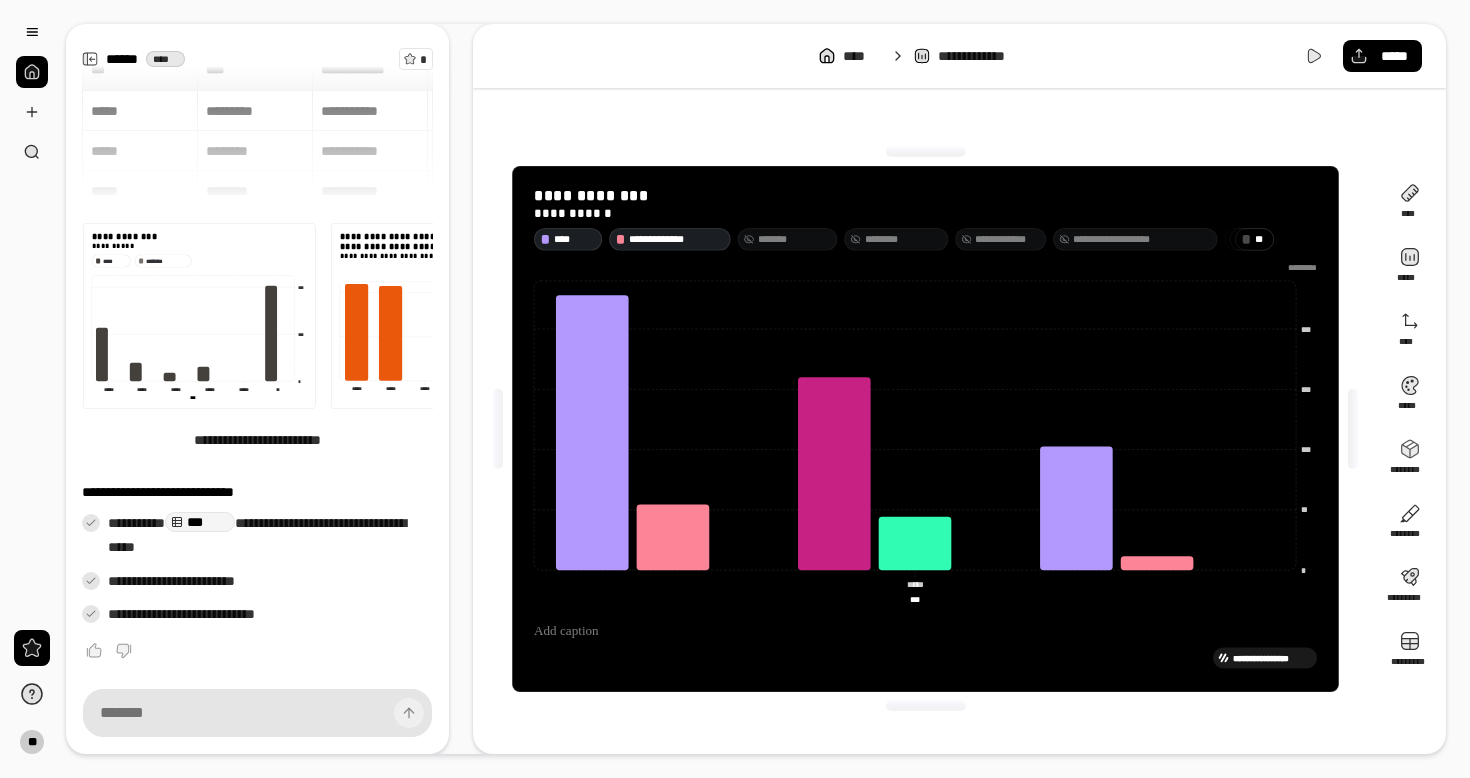 click on "* *" at bounding box center [1262, 238] 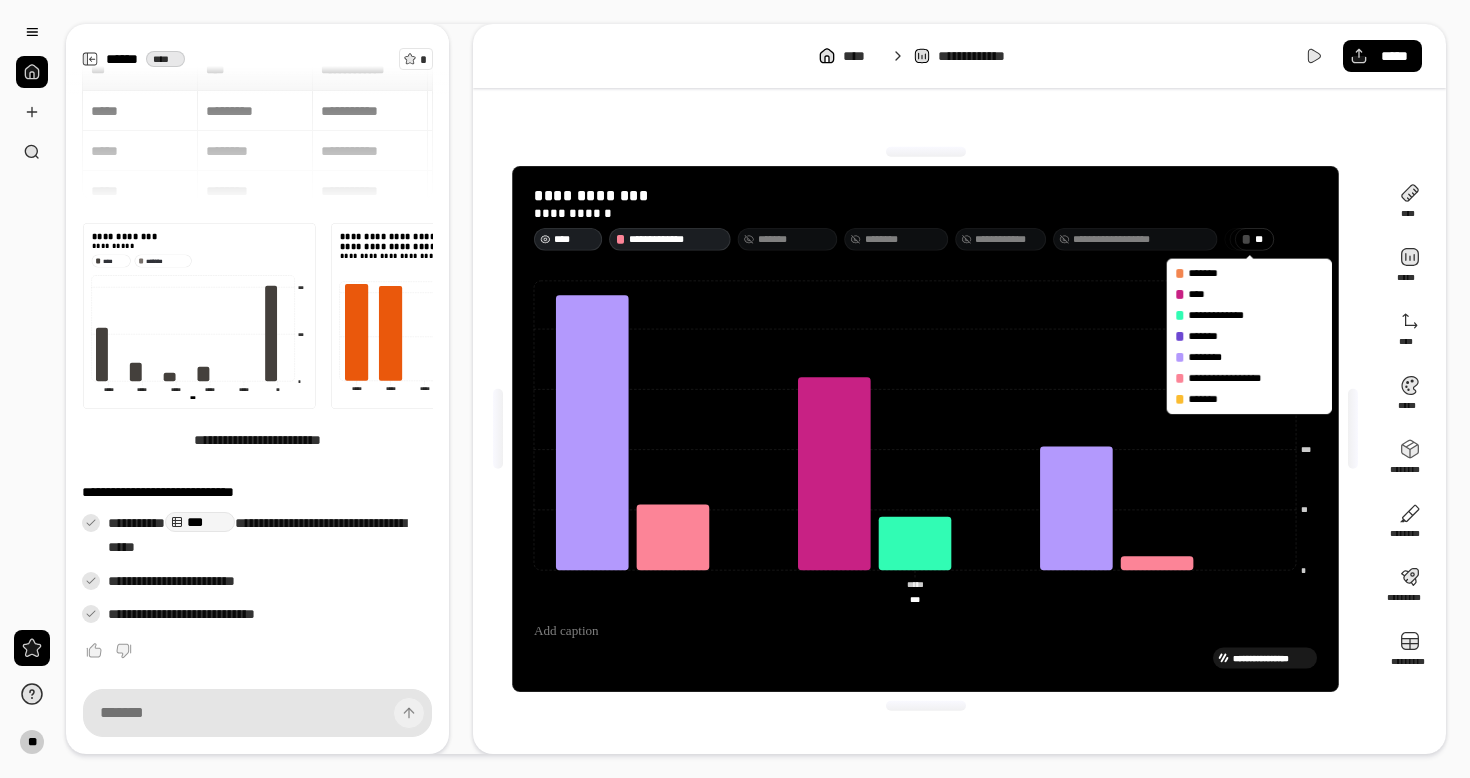 click on "****" at bounding box center [575, 238] 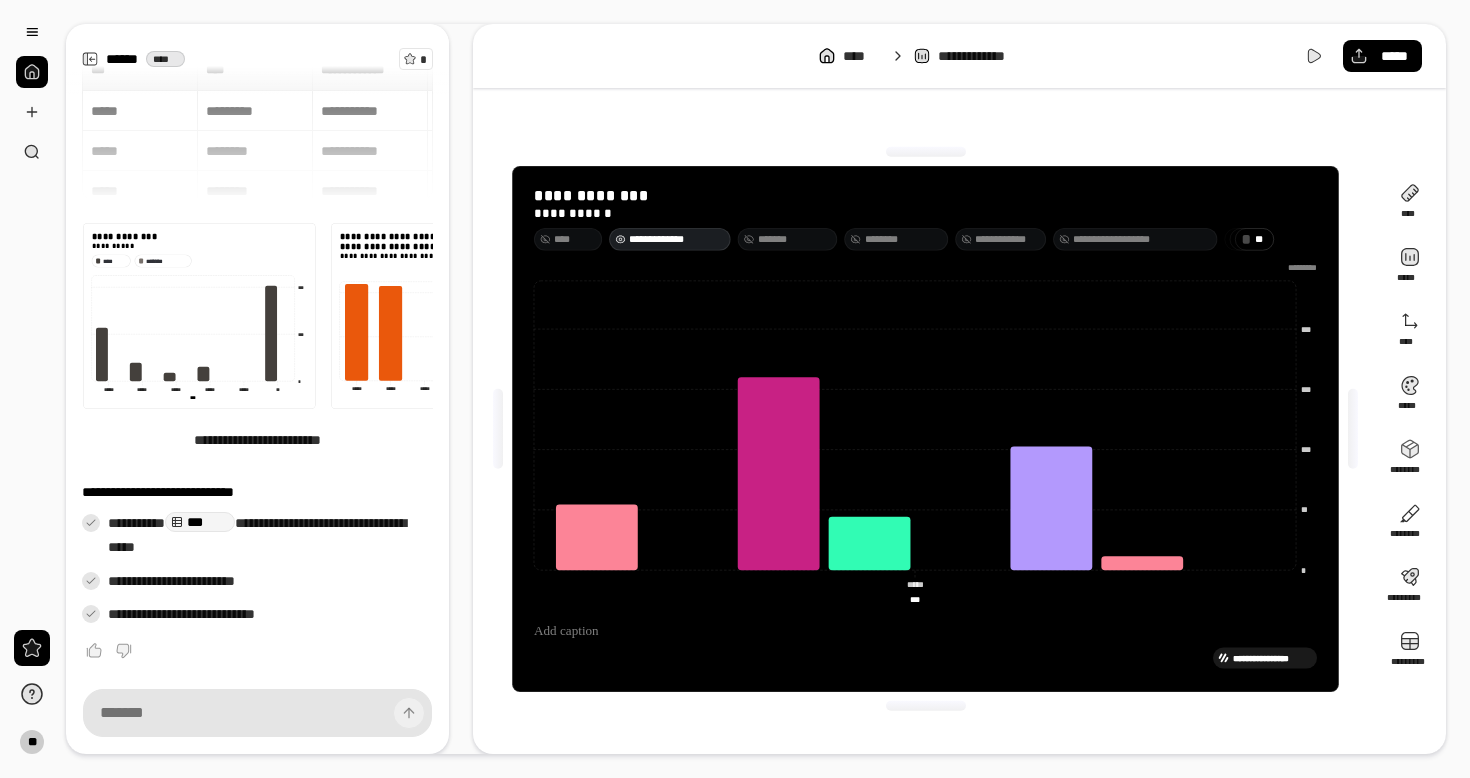 click on "**********" at bounding box center [677, 238] 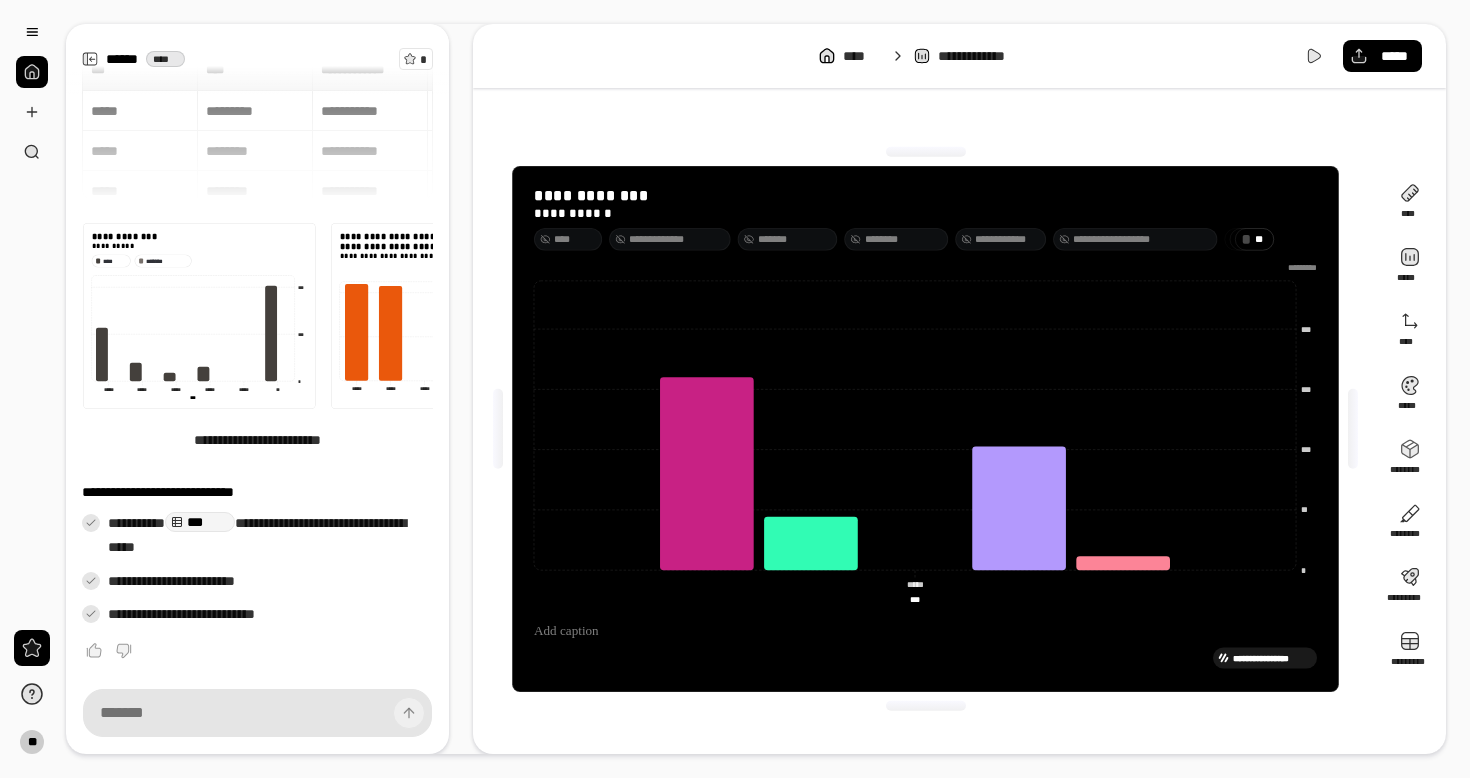 click on "* *" at bounding box center [1262, 238] 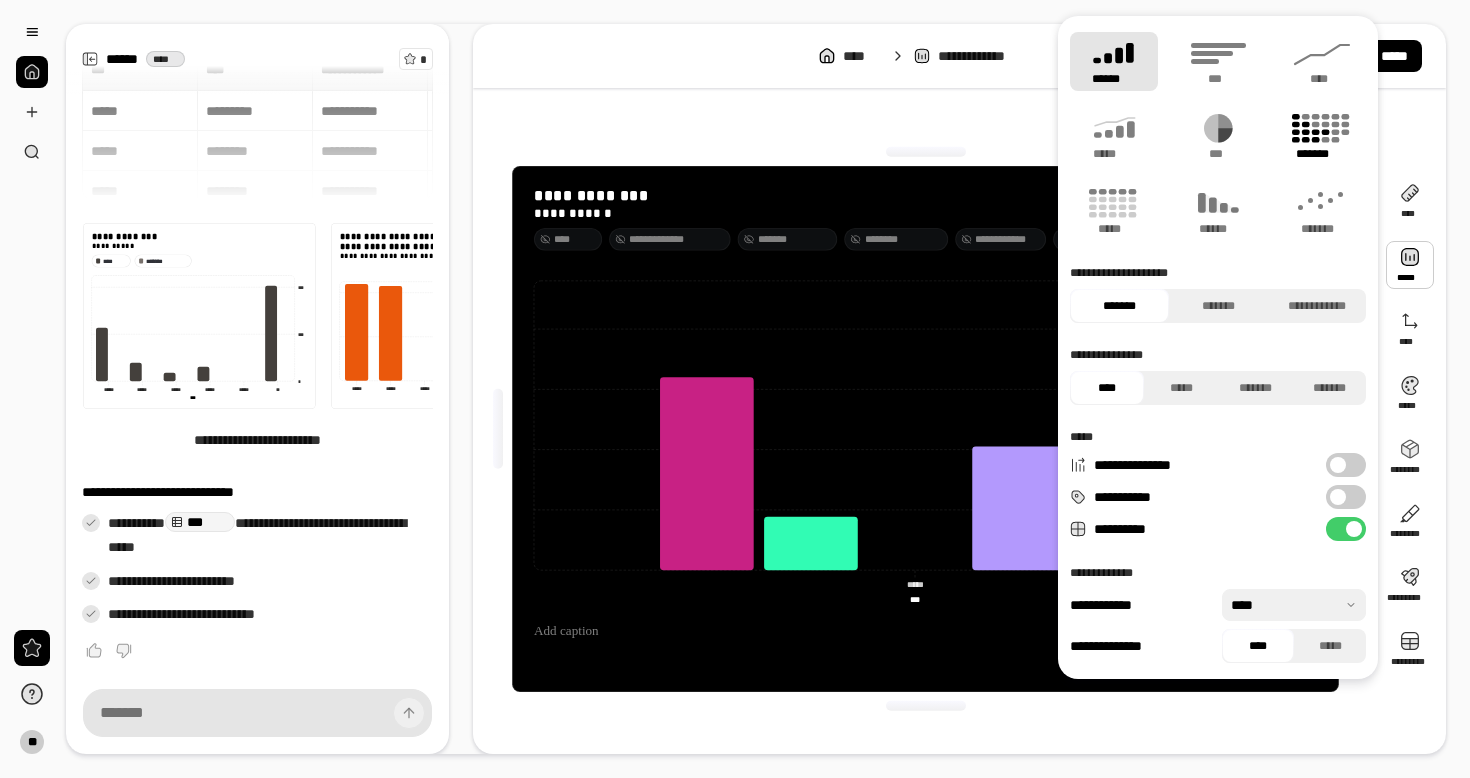 click 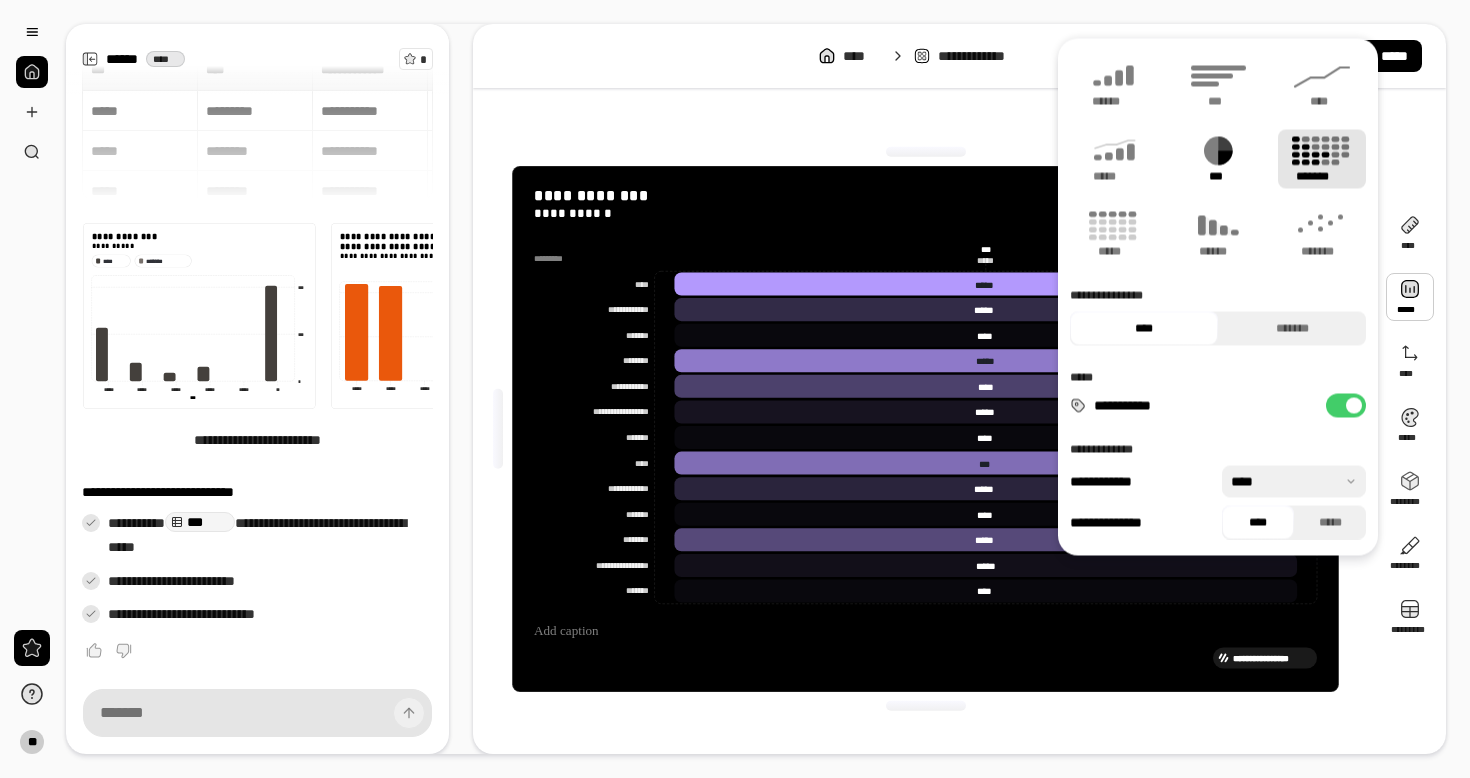 click 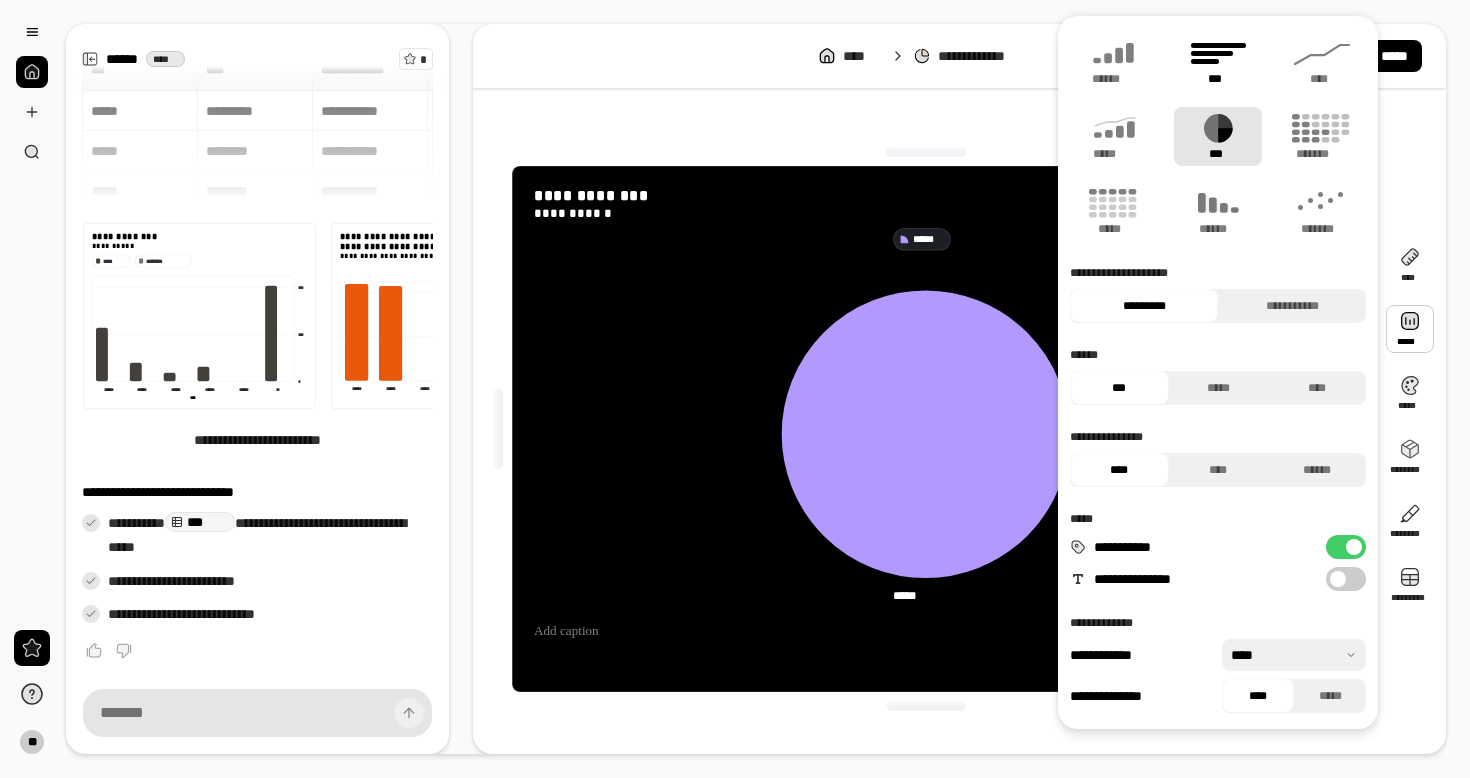 click 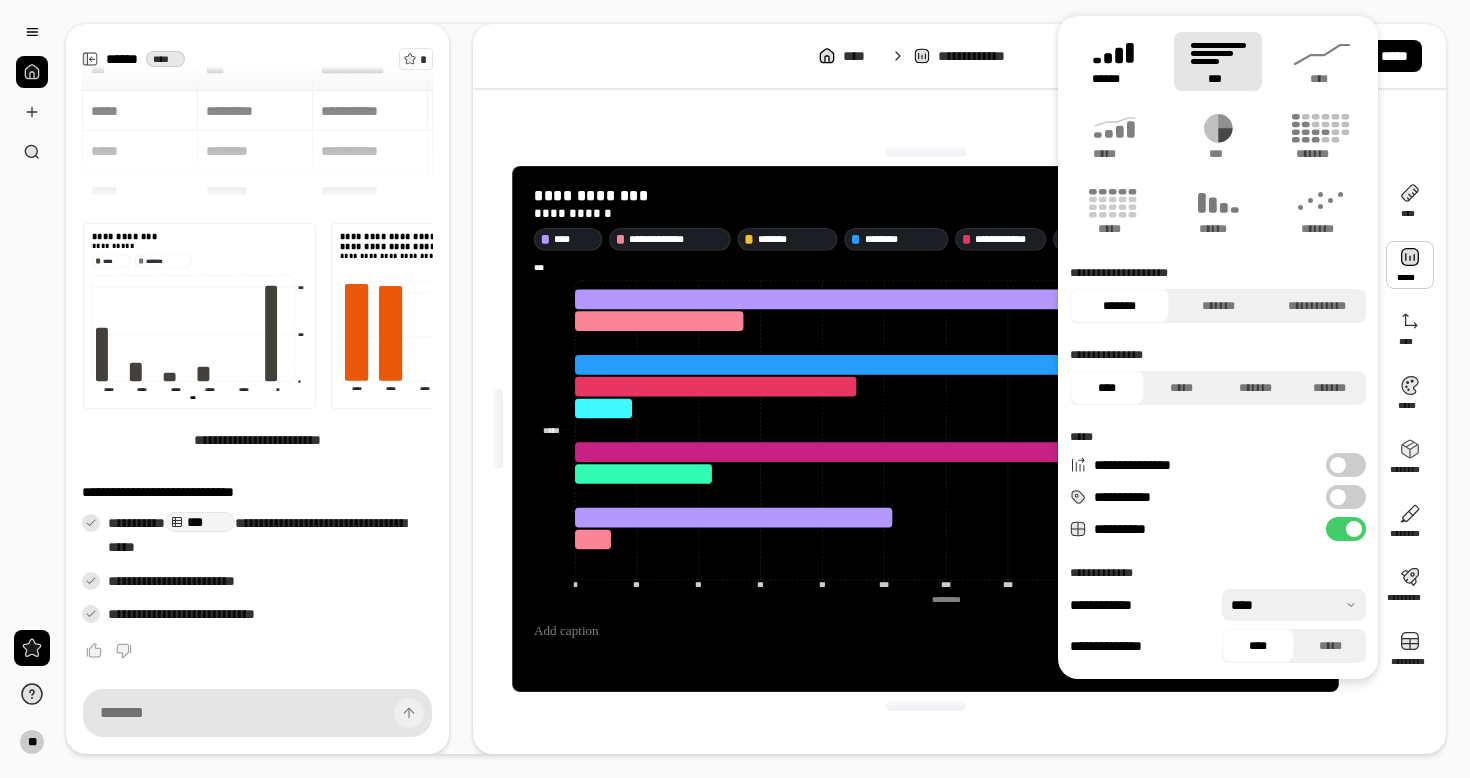 click 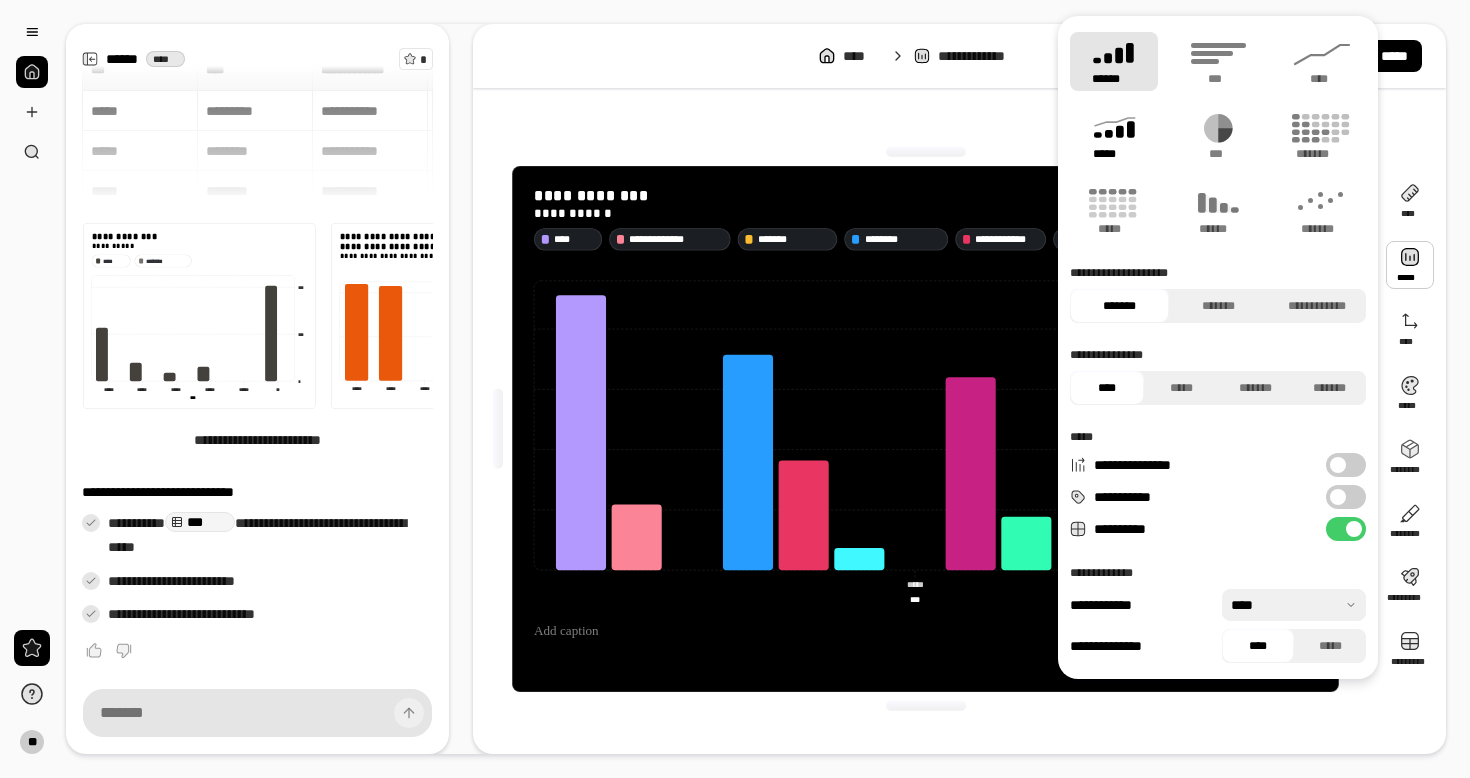 click on "*****" at bounding box center [1113, 154] 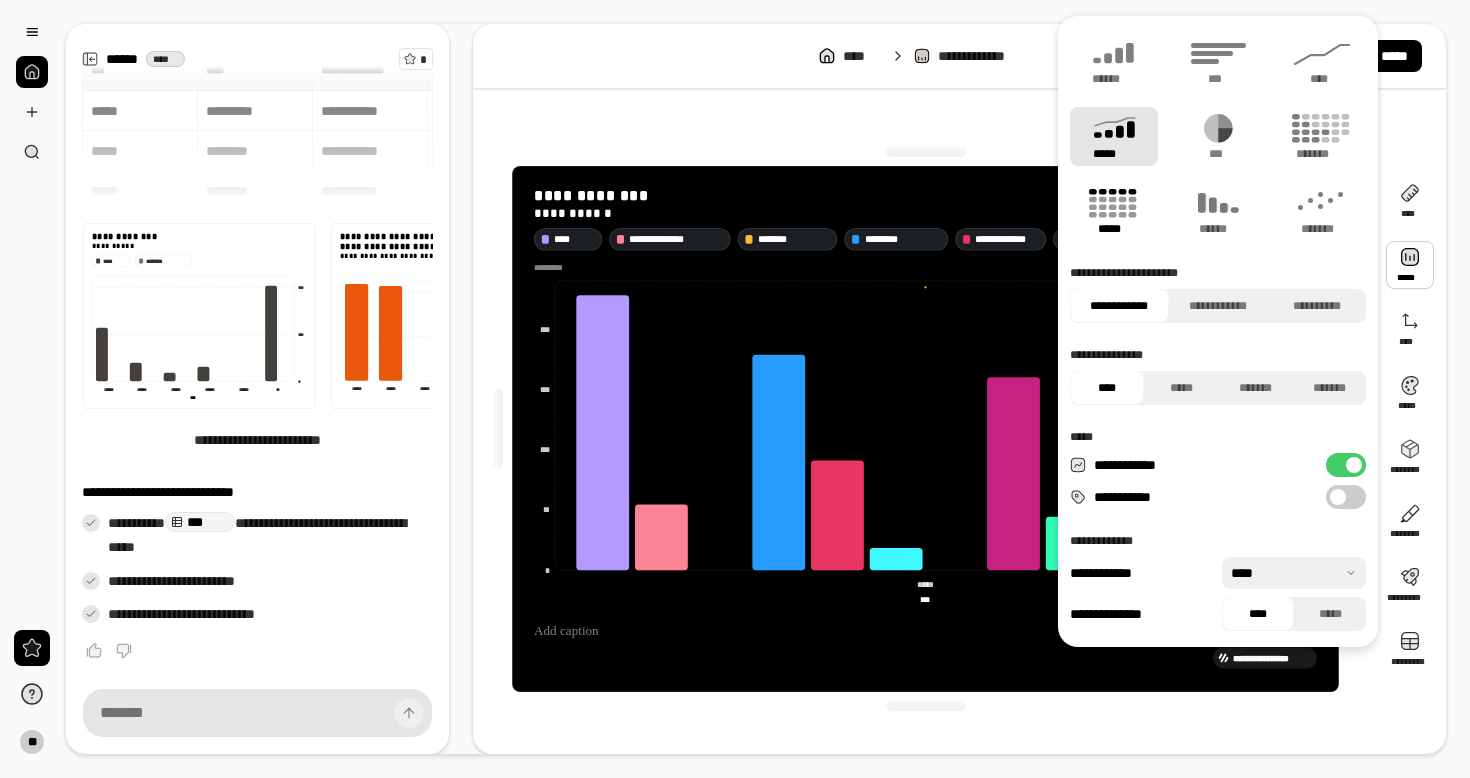 click 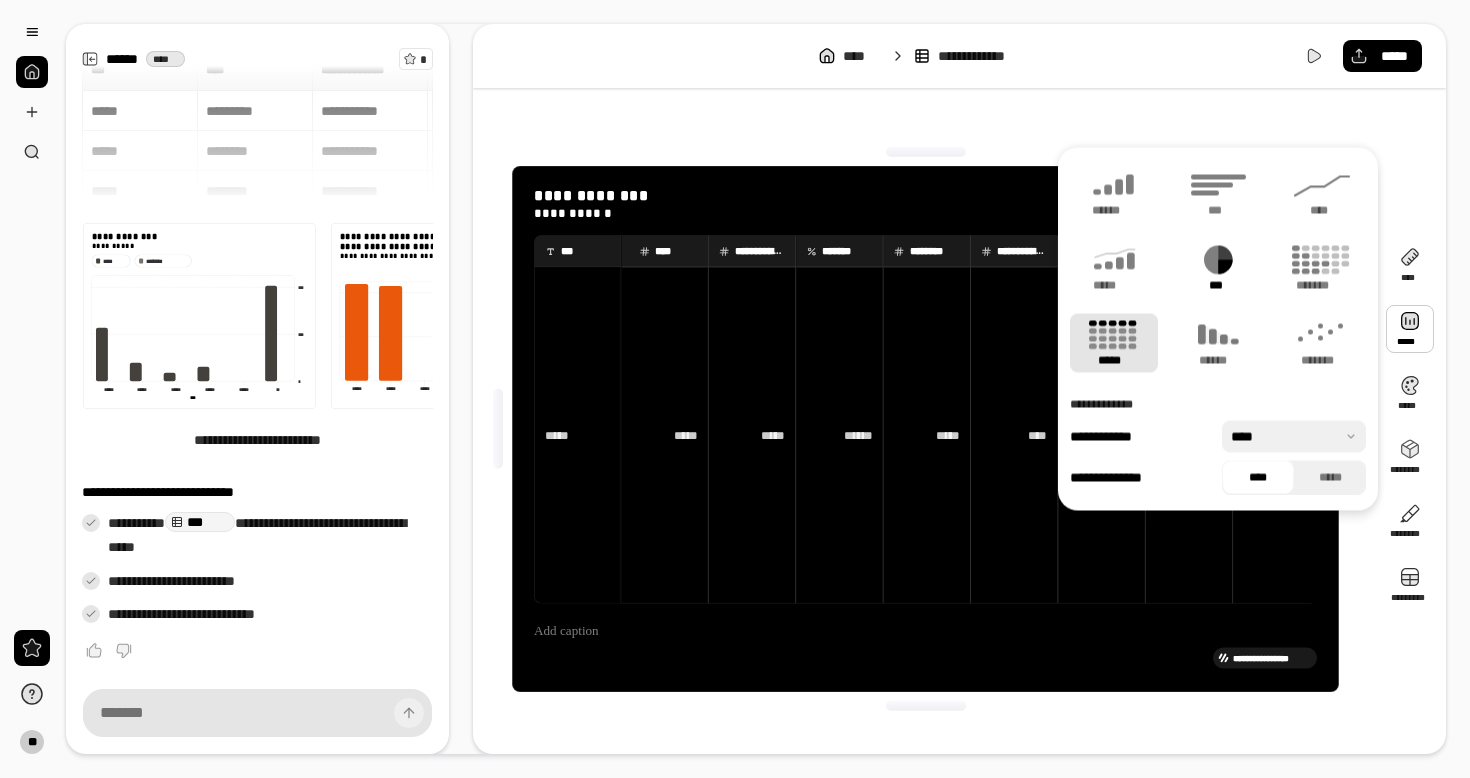 click on "***" at bounding box center [1218, 268] 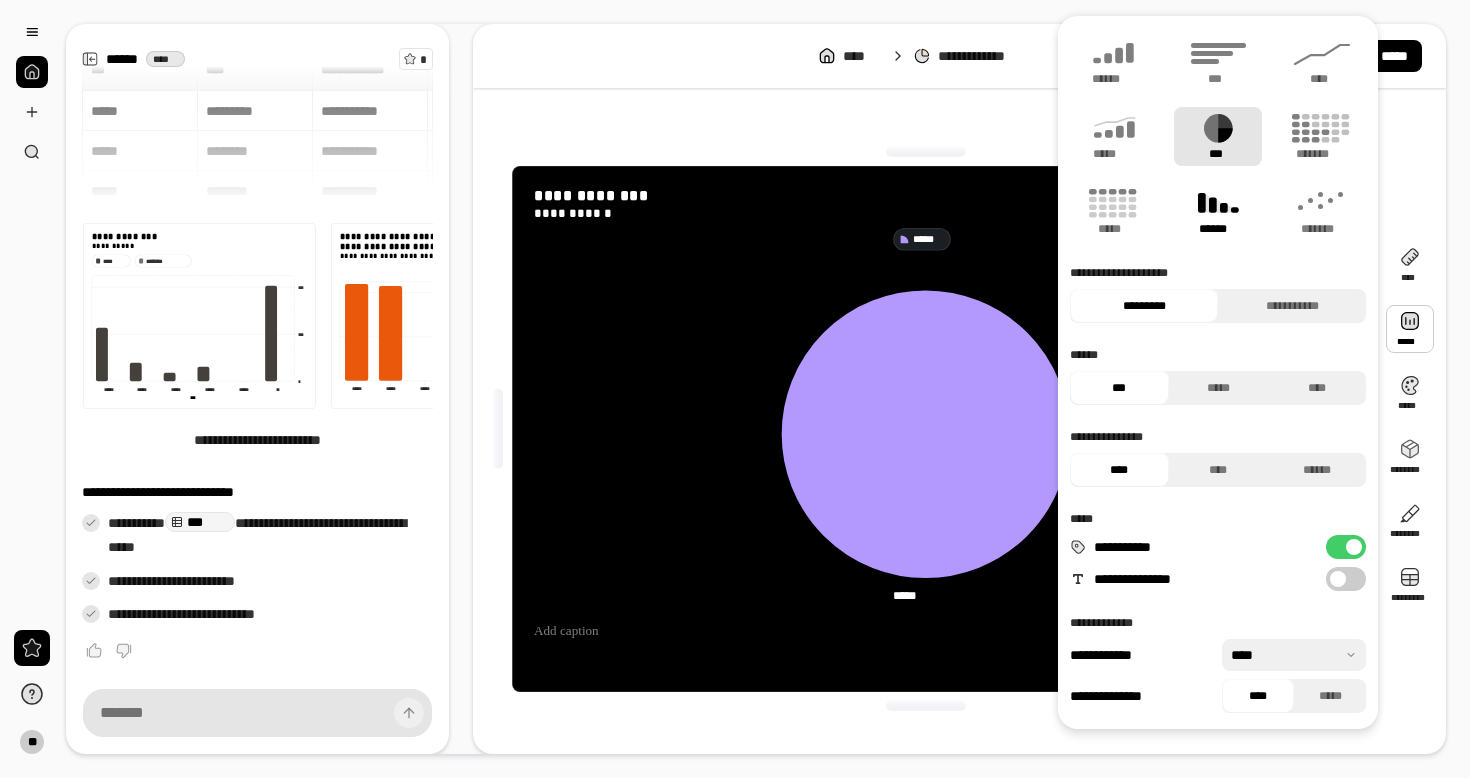 click on "******" at bounding box center [1218, 229] 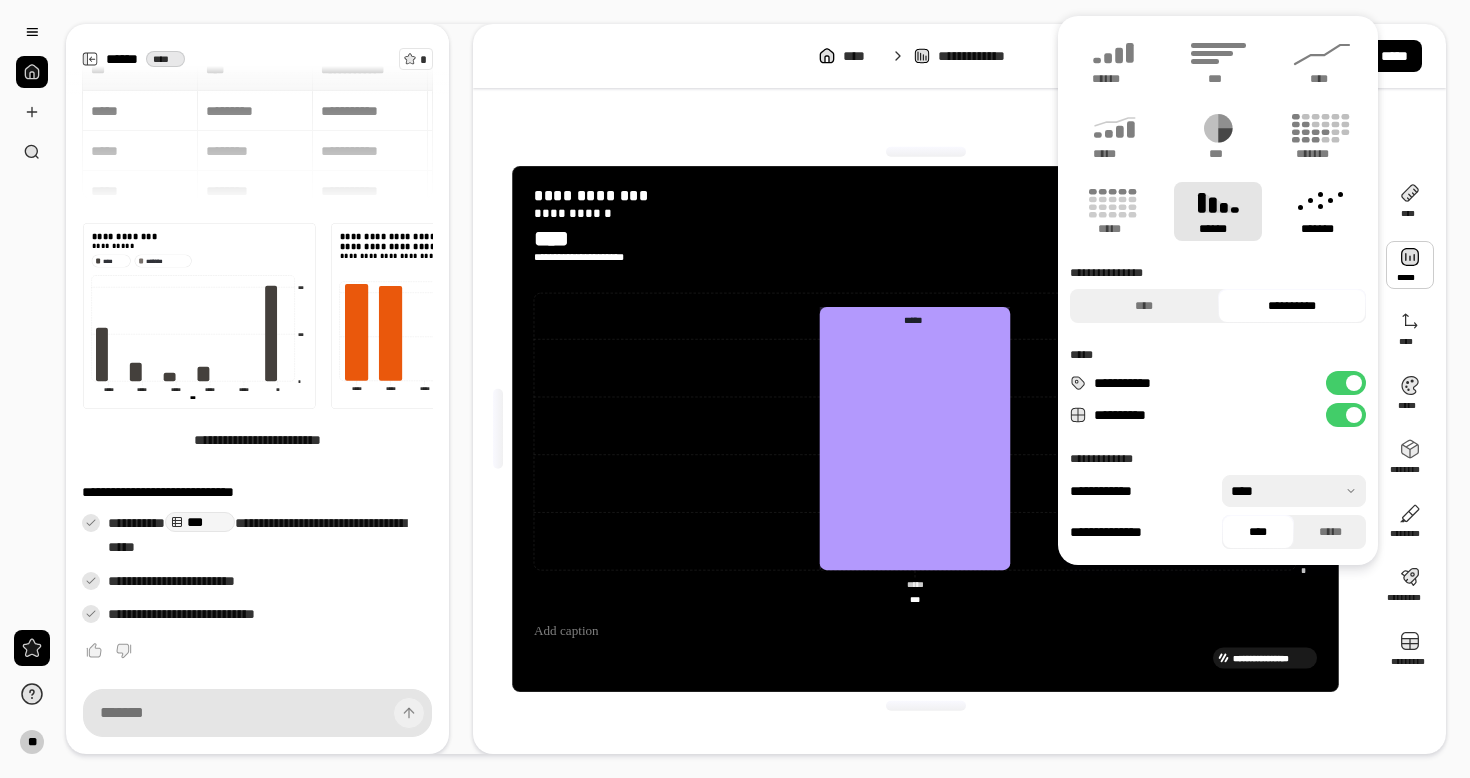 click 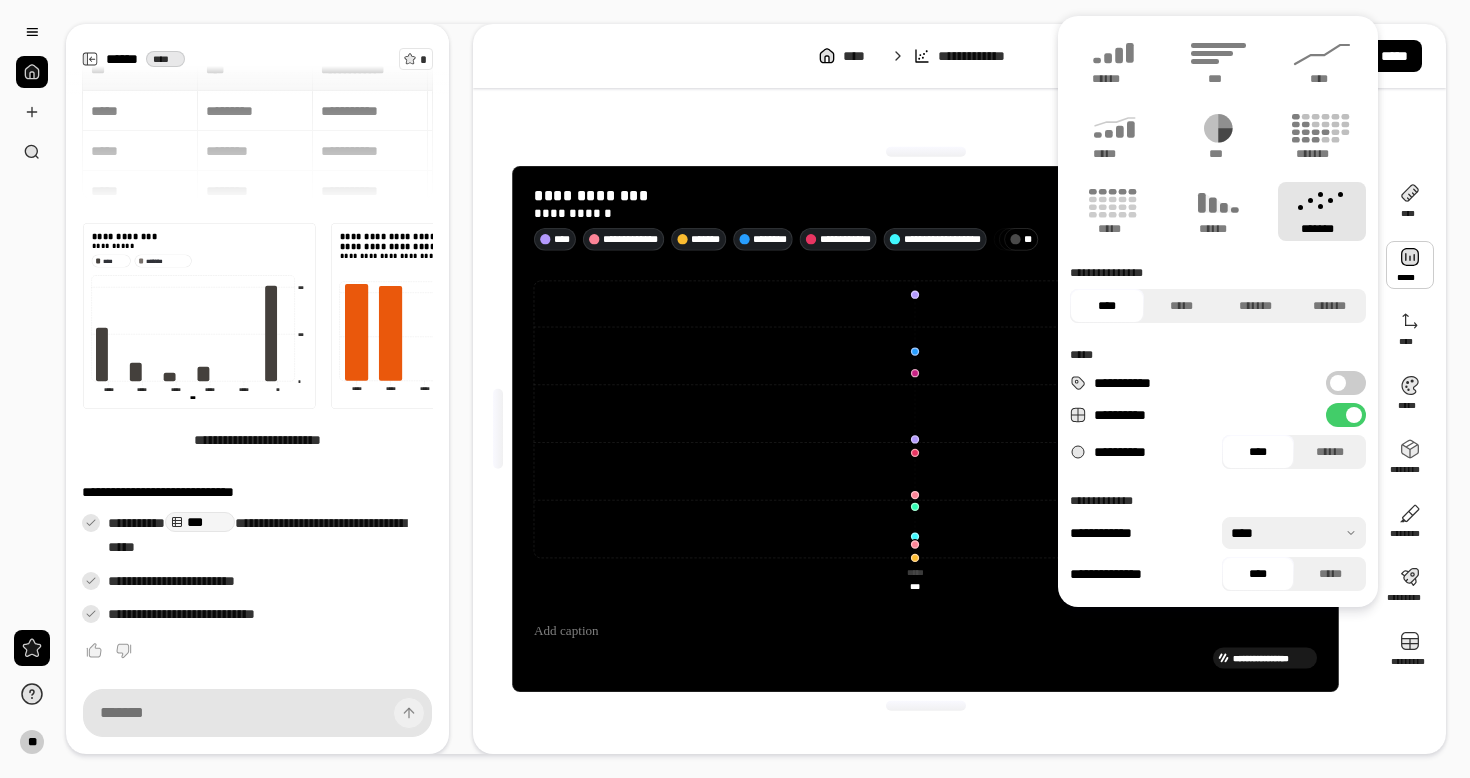 type 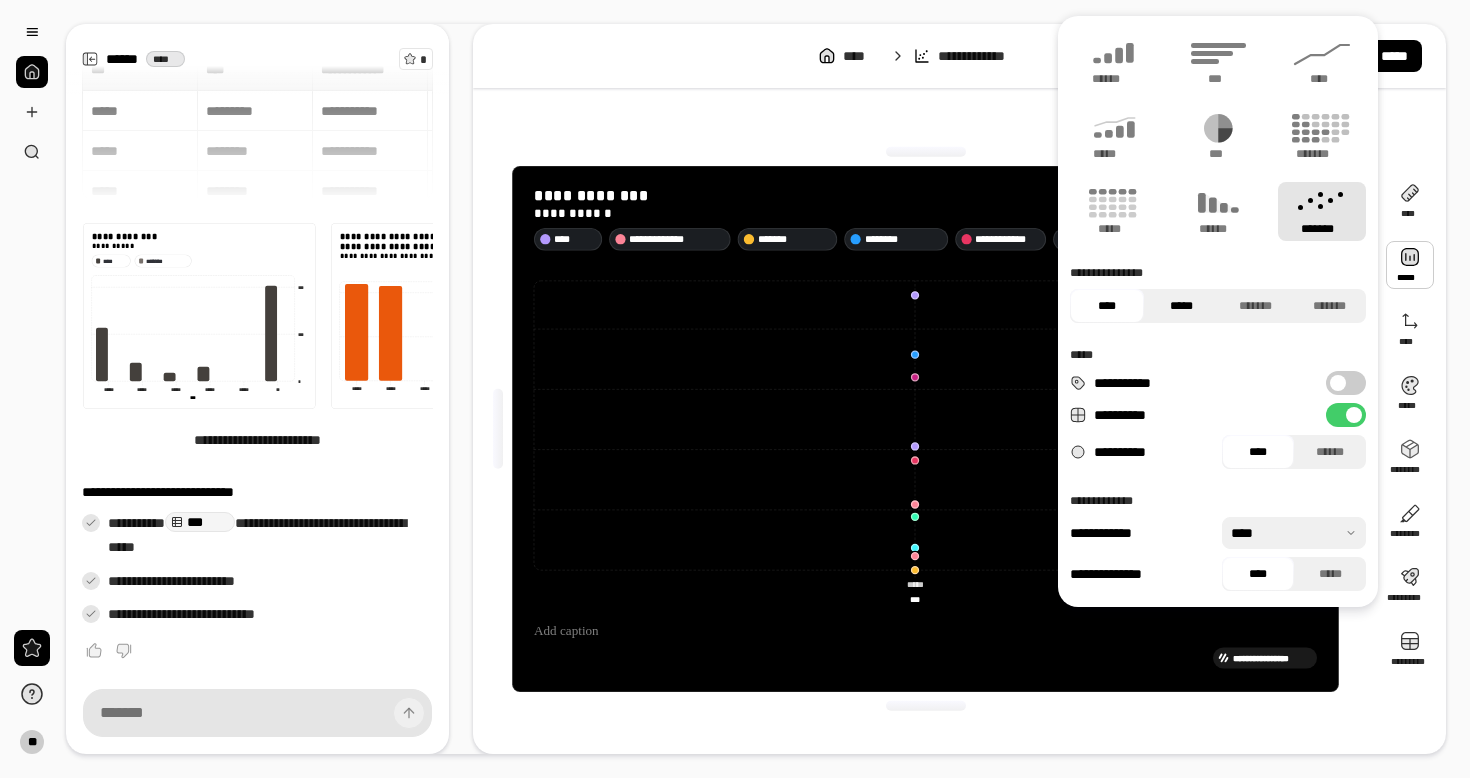 click on "*****" at bounding box center (1181, 306) 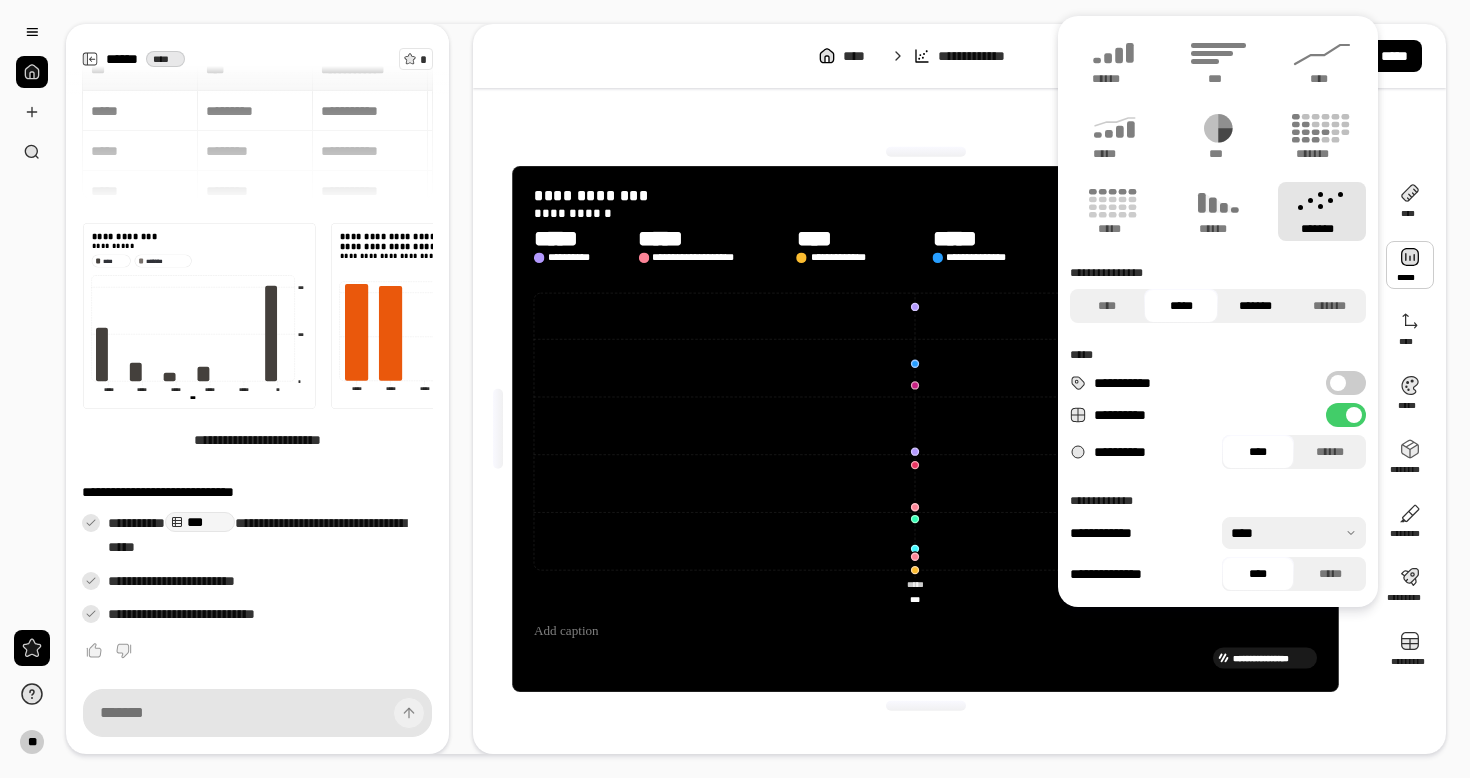 click on "*******" at bounding box center [1255, 306] 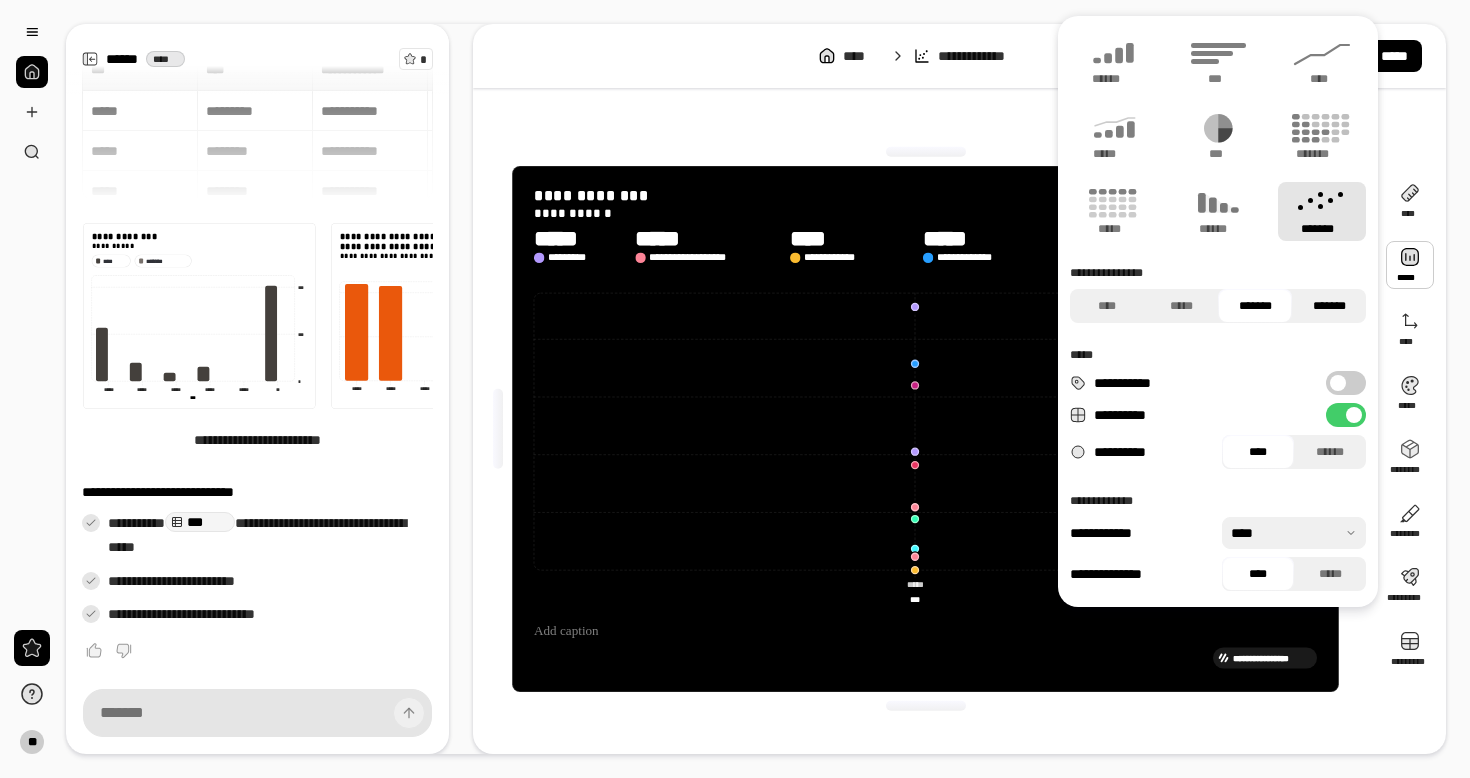 click on "*******" at bounding box center (1329, 306) 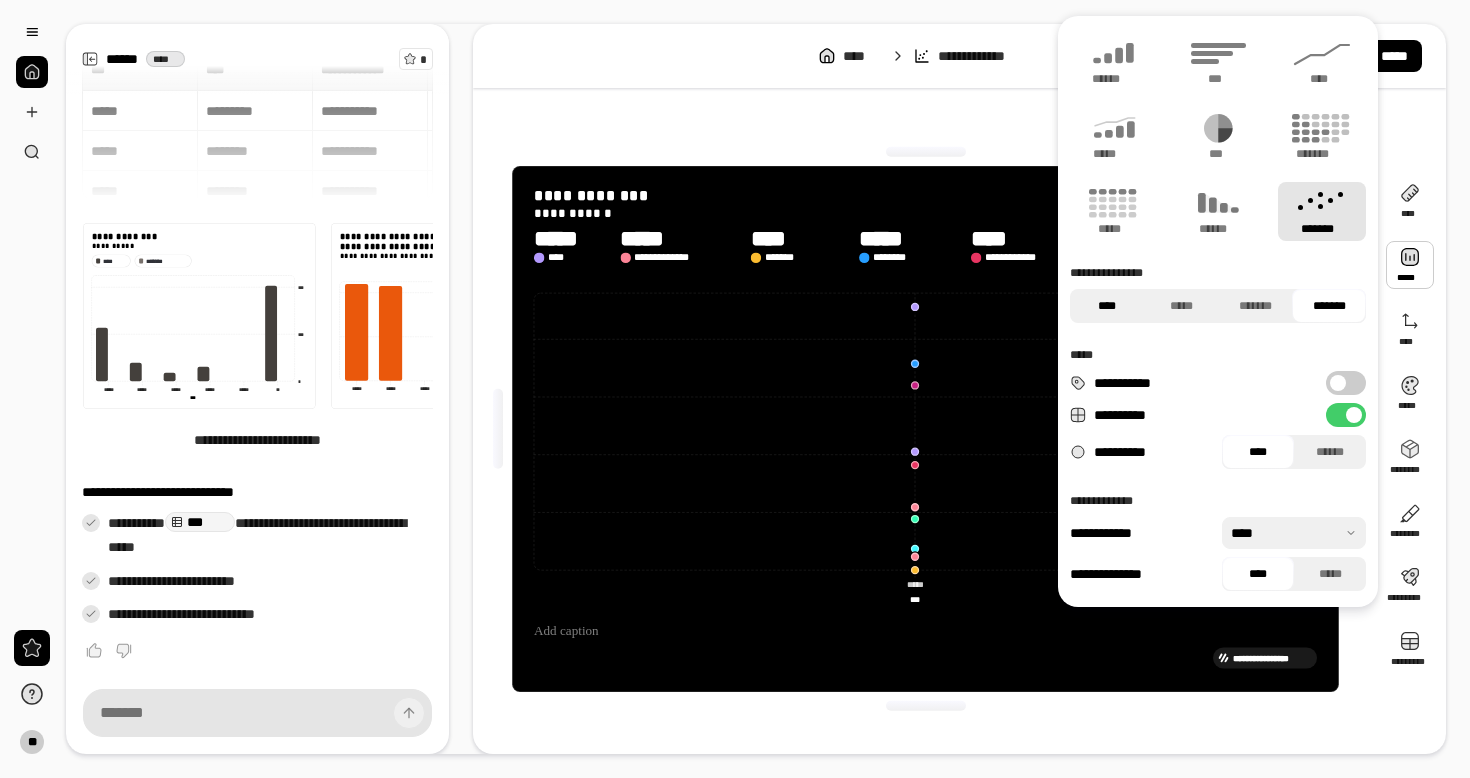 click on "****" at bounding box center (1107, 306) 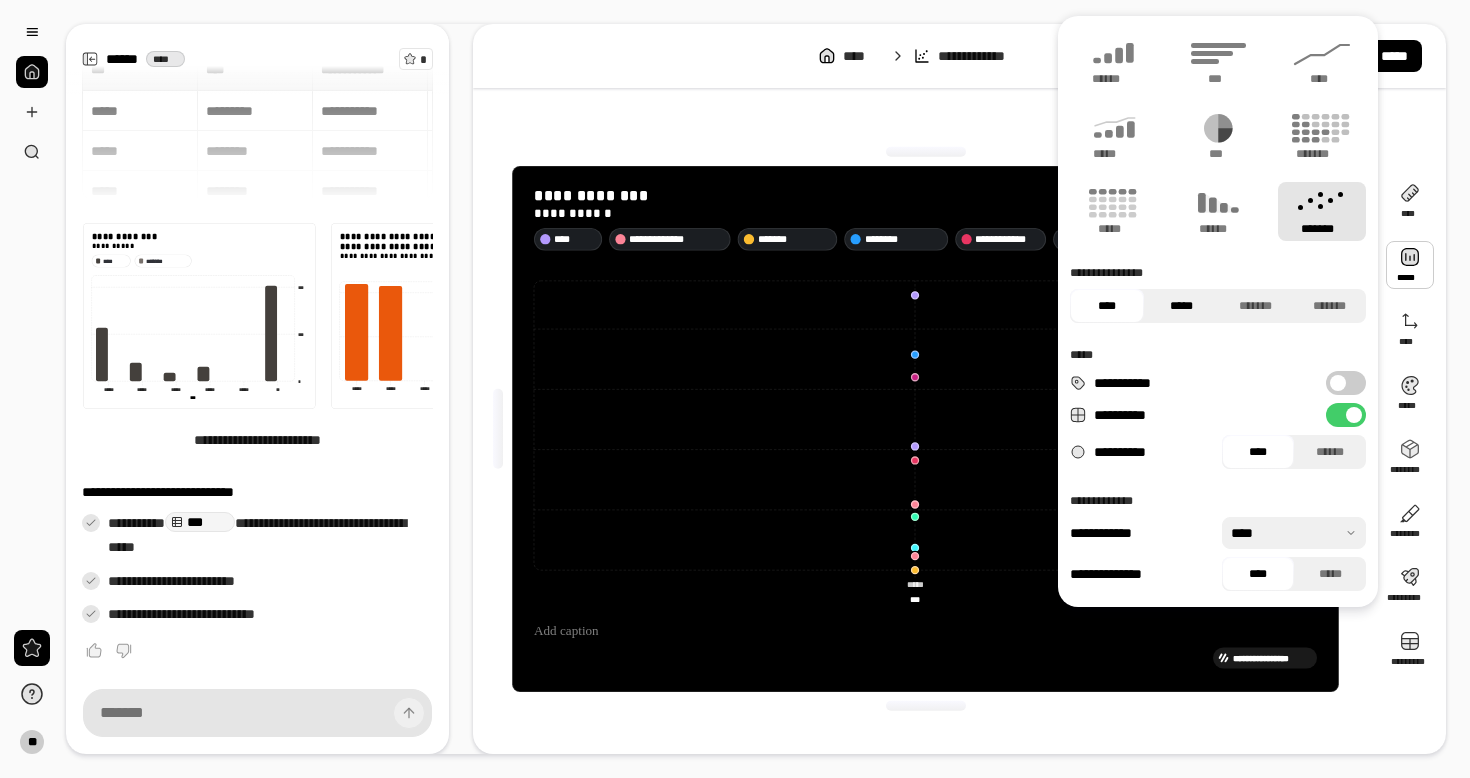 click on "*****" at bounding box center (1181, 306) 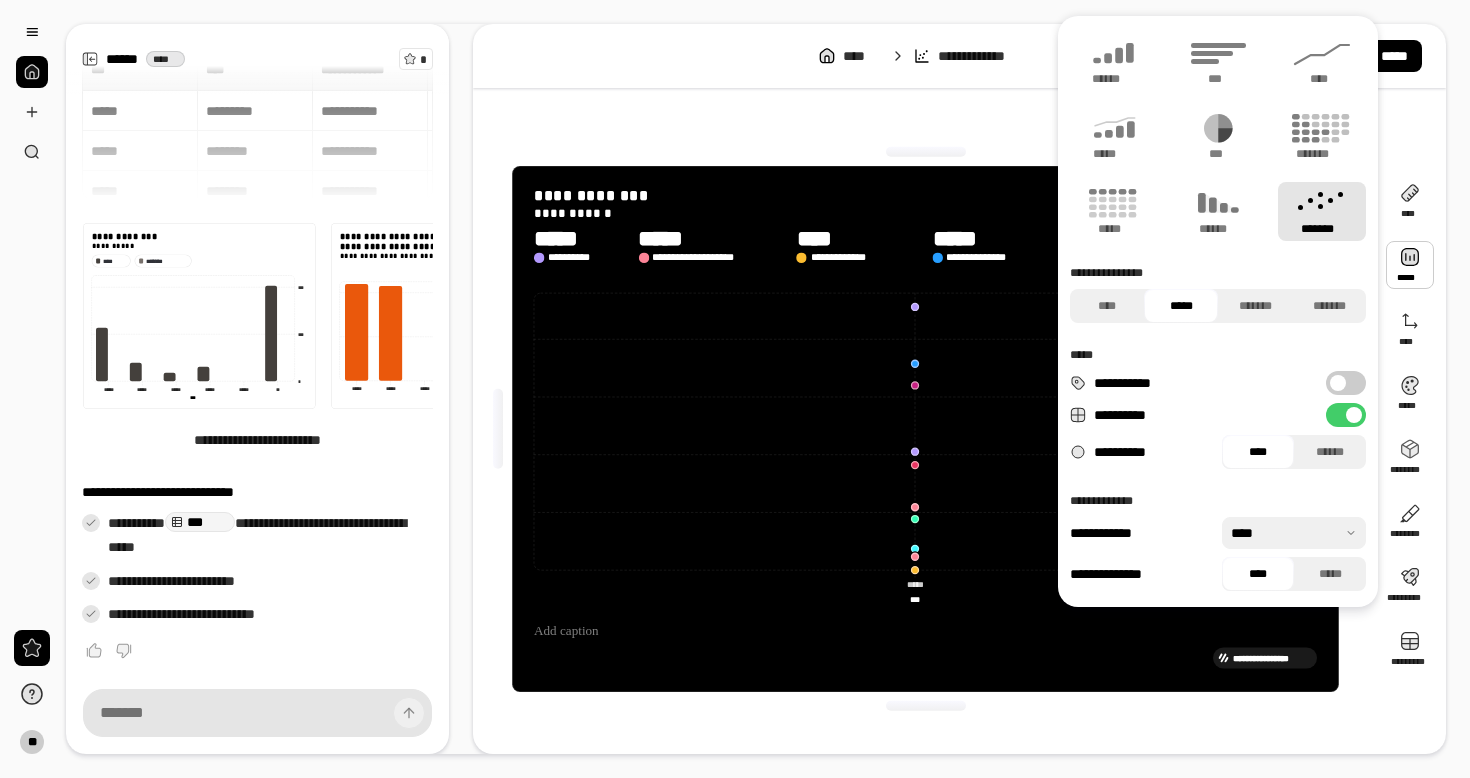 click on "**********" at bounding box center (1346, 383) 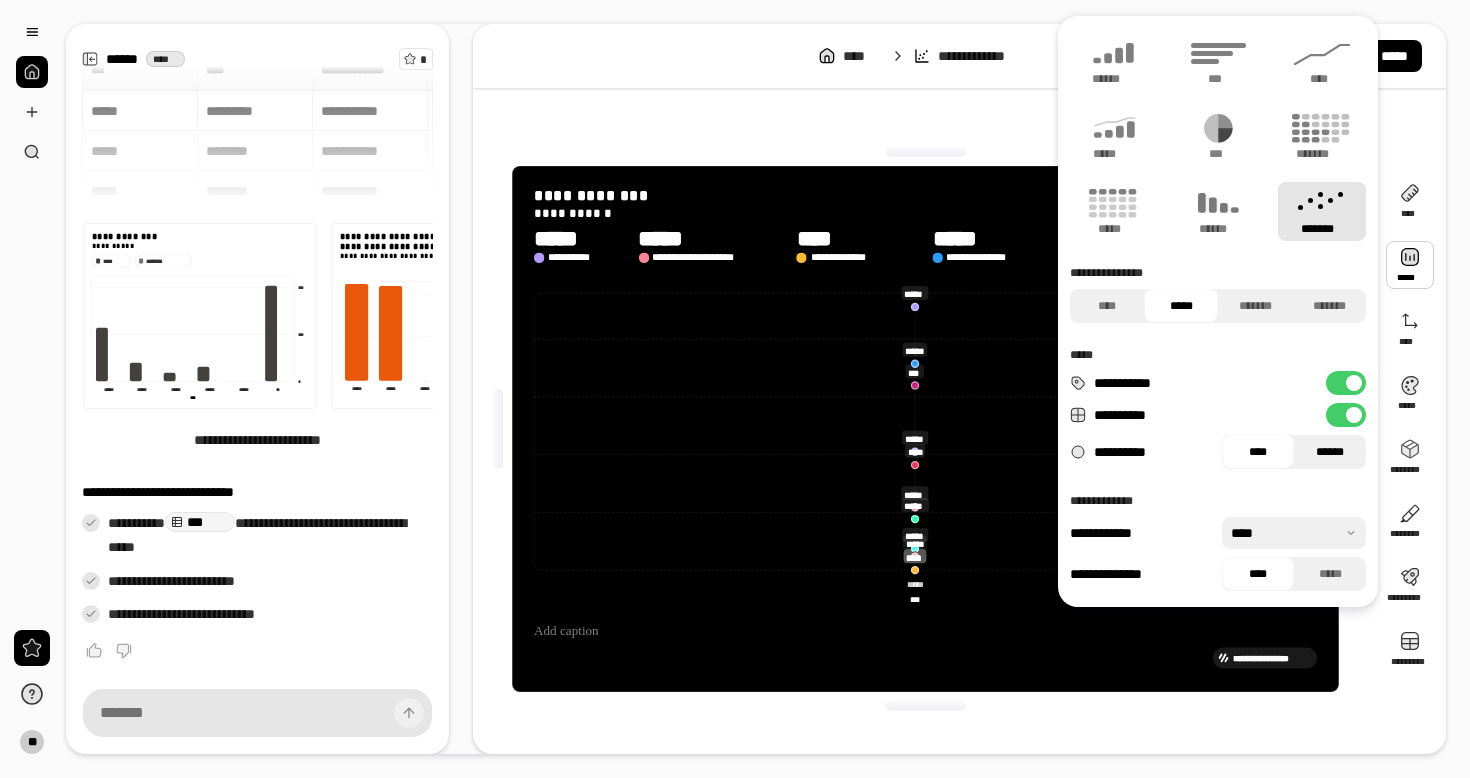 click on "******" at bounding box center (1330, 452) 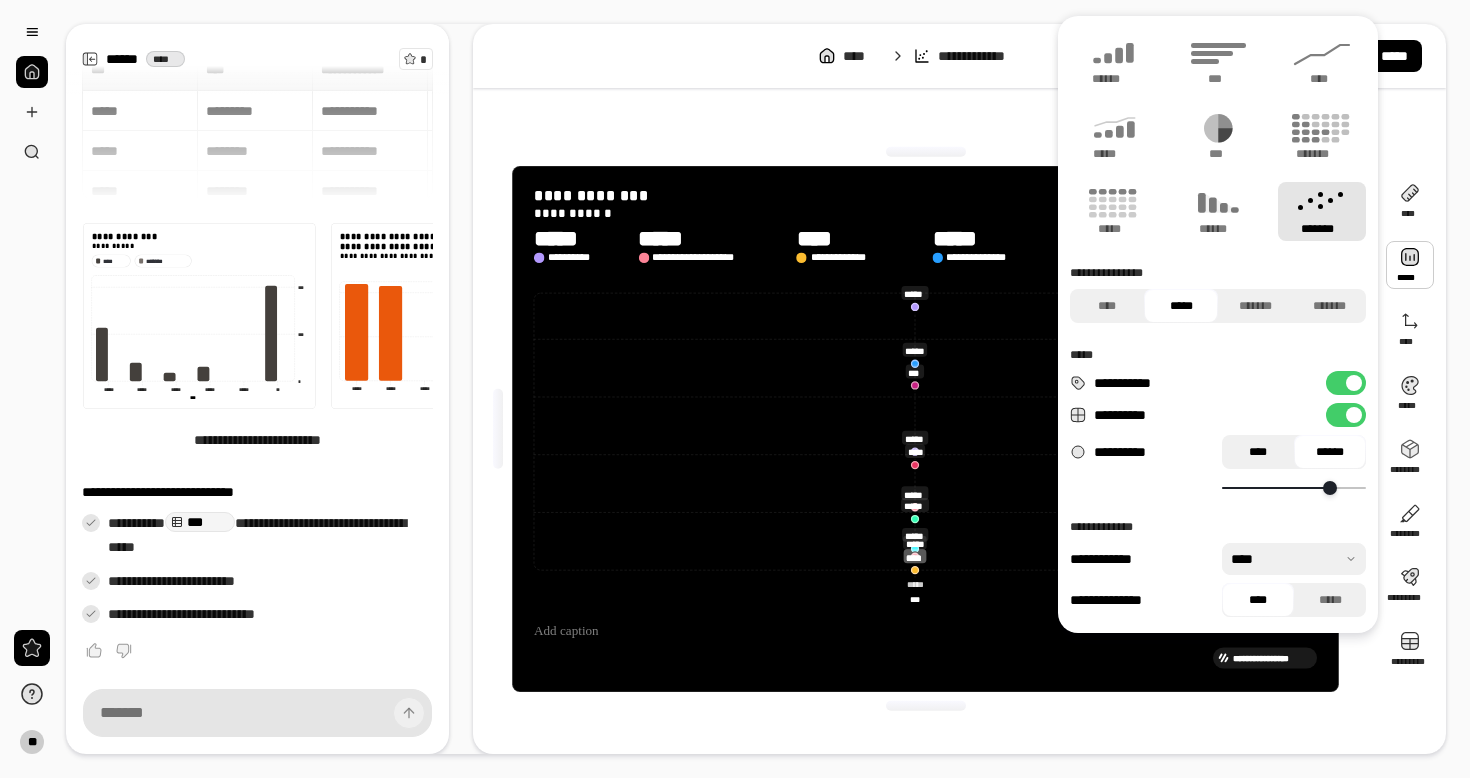 click on "****" at bounding box center [1258, 452] 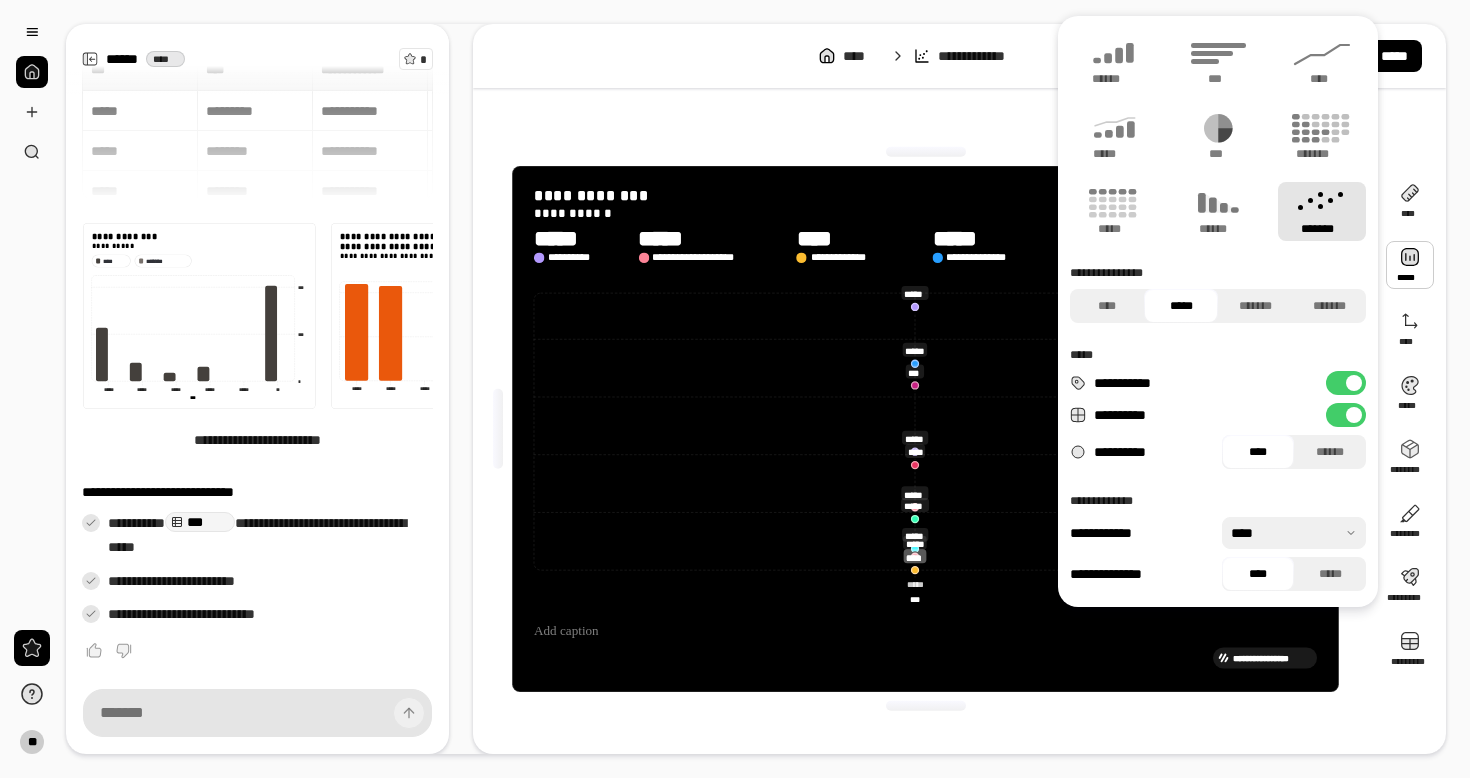 click at bounding box center [1294, 533] 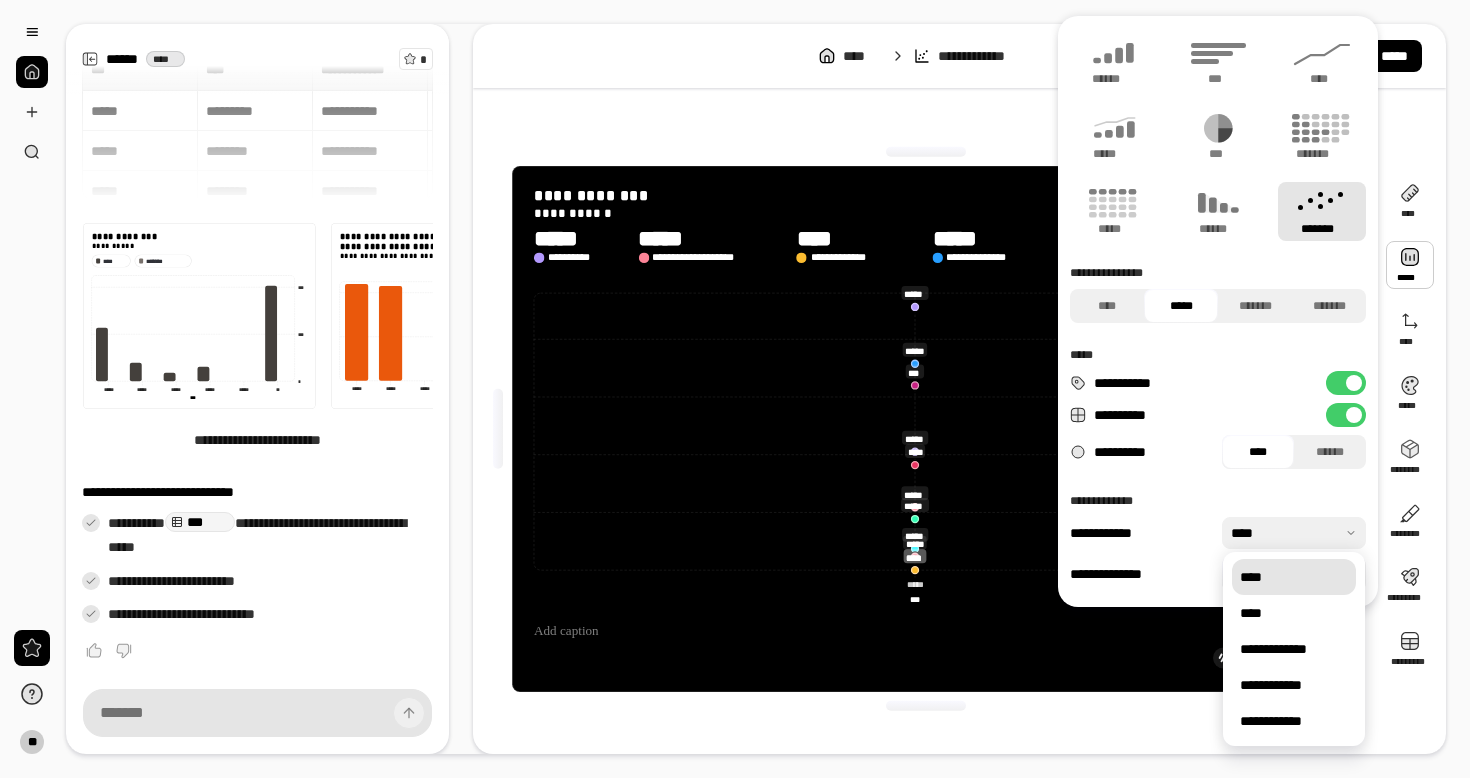 click at bounding box center (1294, 533) 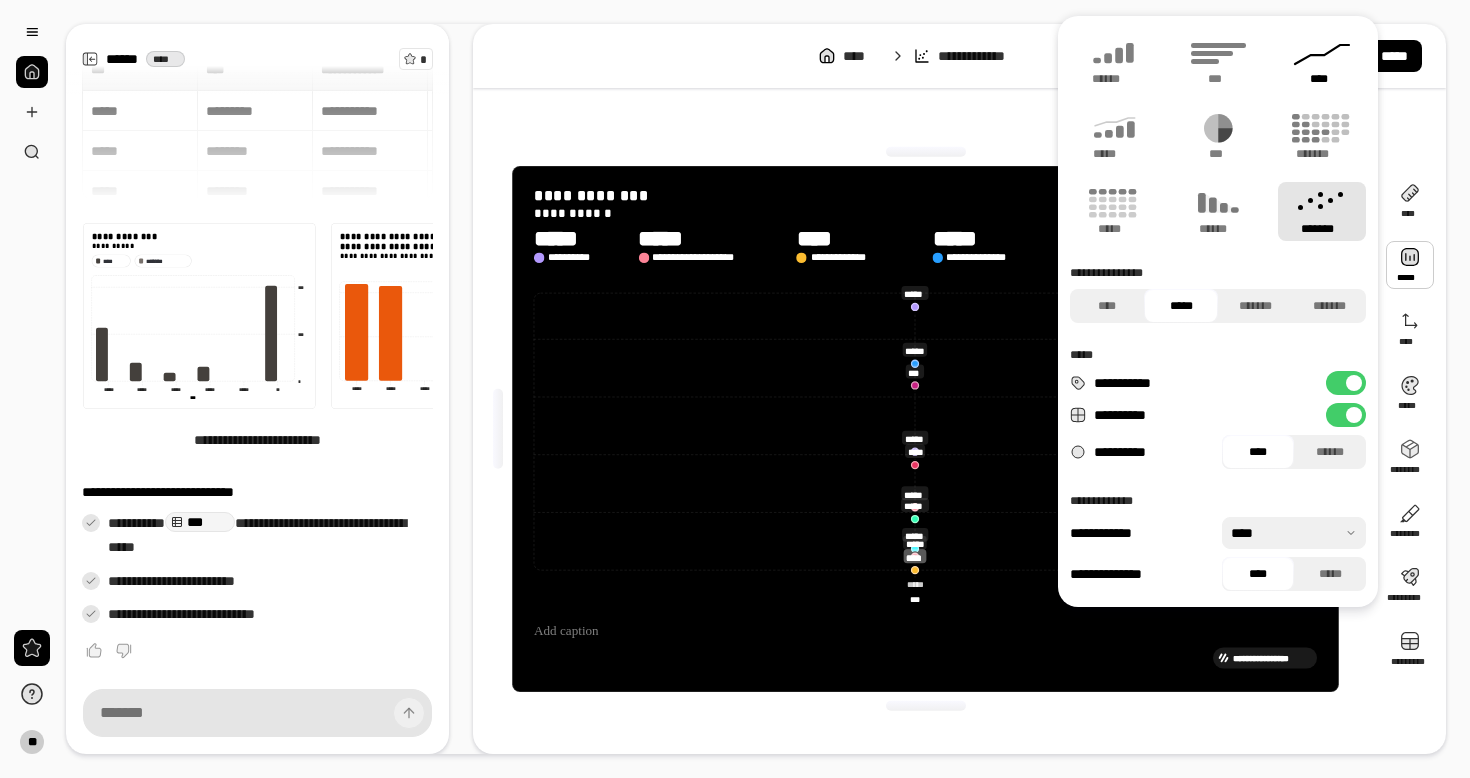 click 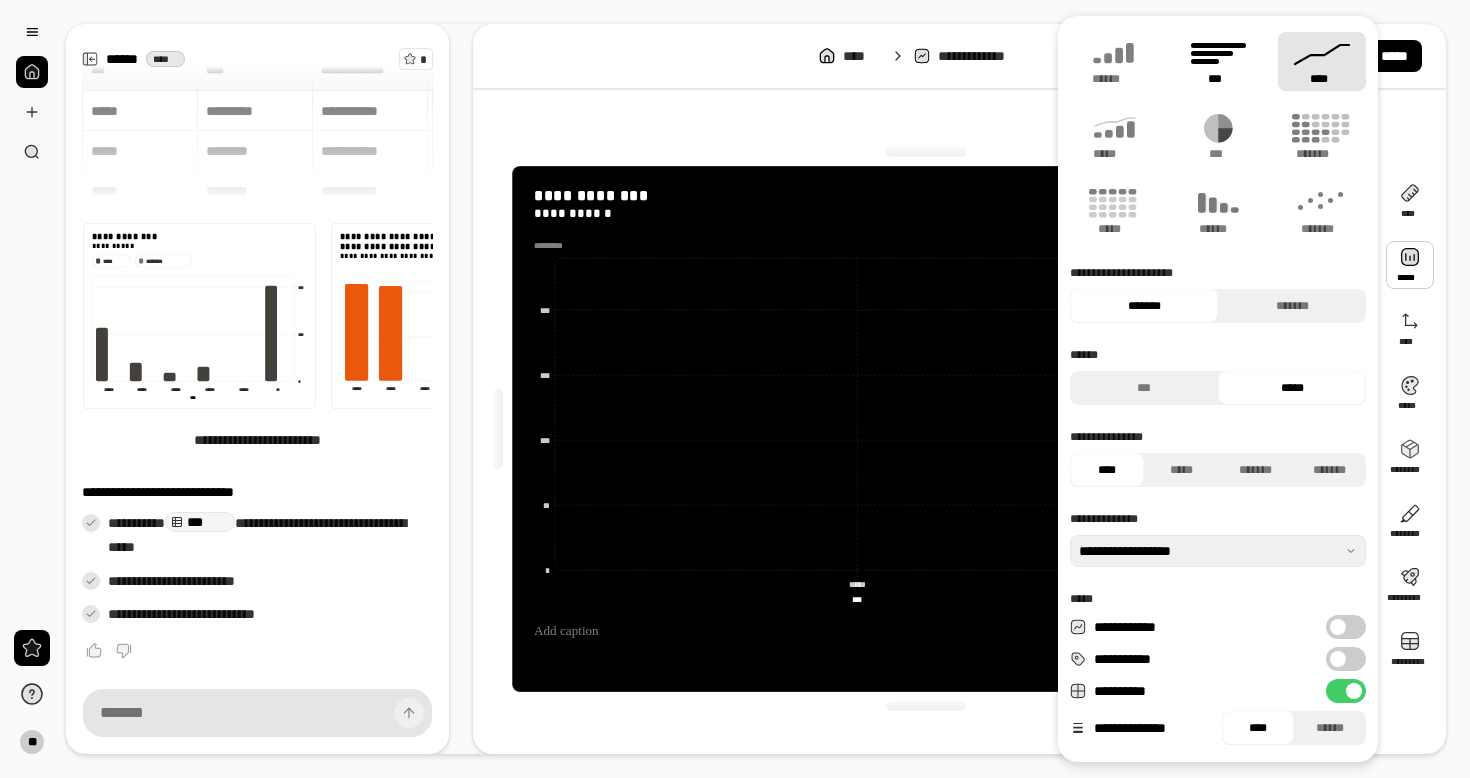 click 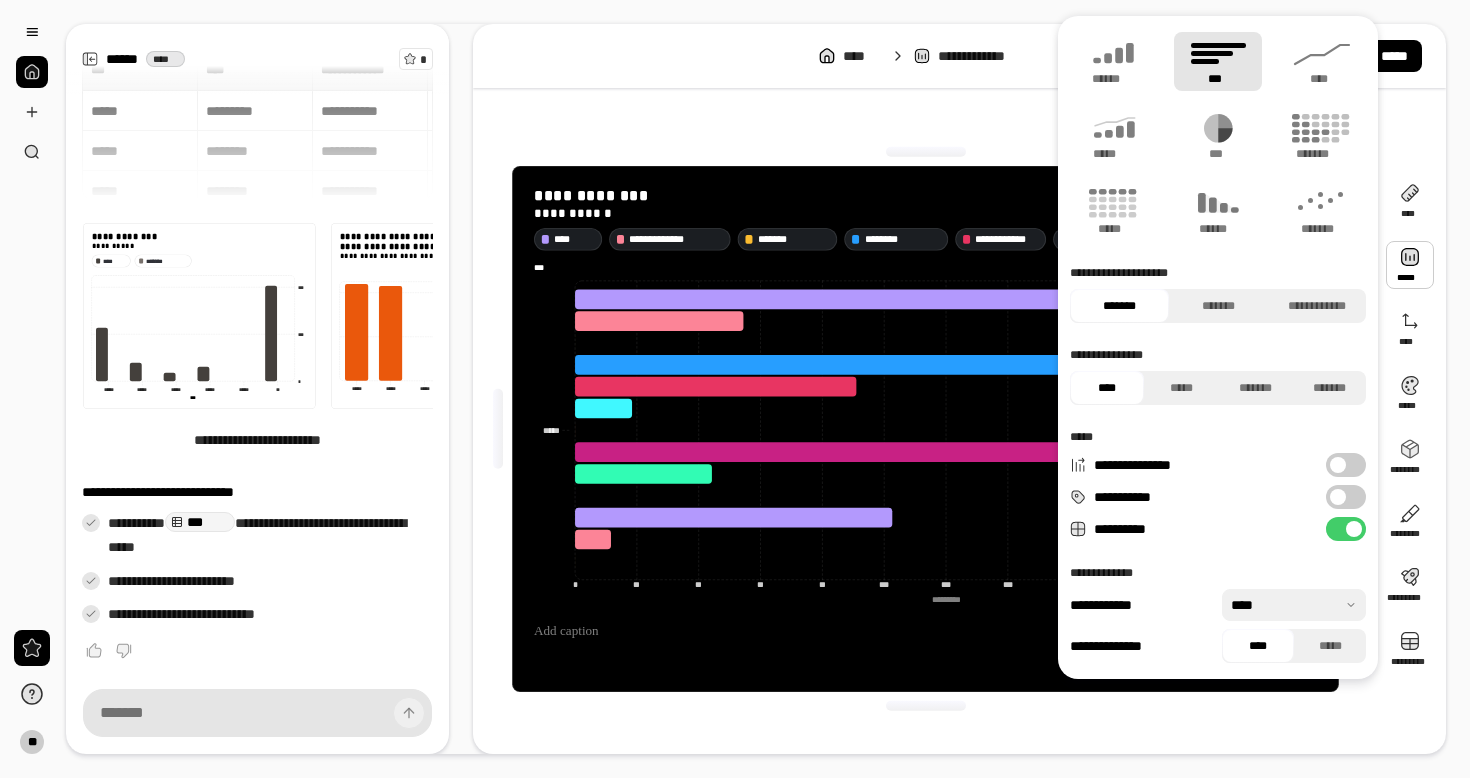click at bounding box center (926, 152) 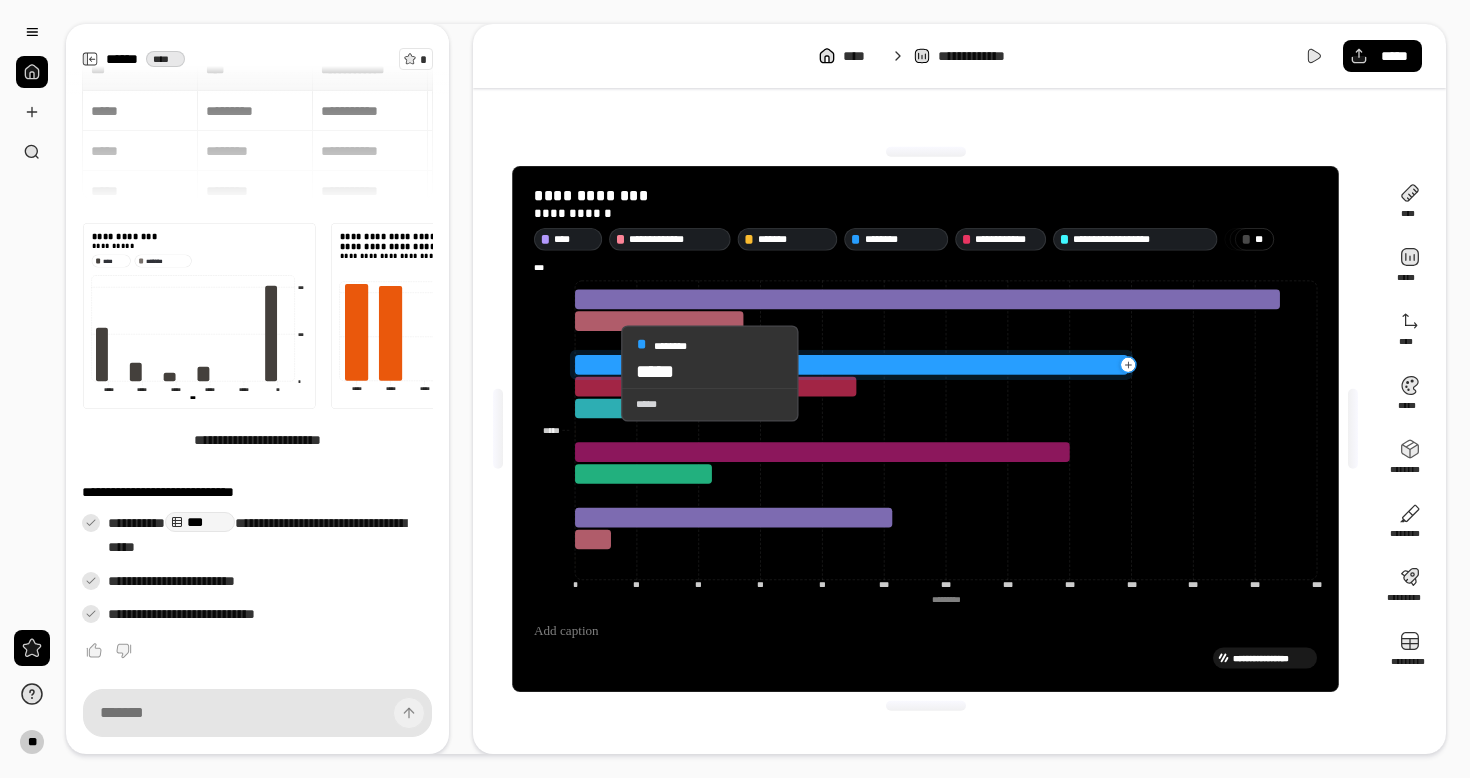 drag, startPoint x: 601, startPoint y: 396, endPoint x: 601, endPoint y: 373, distance: 23 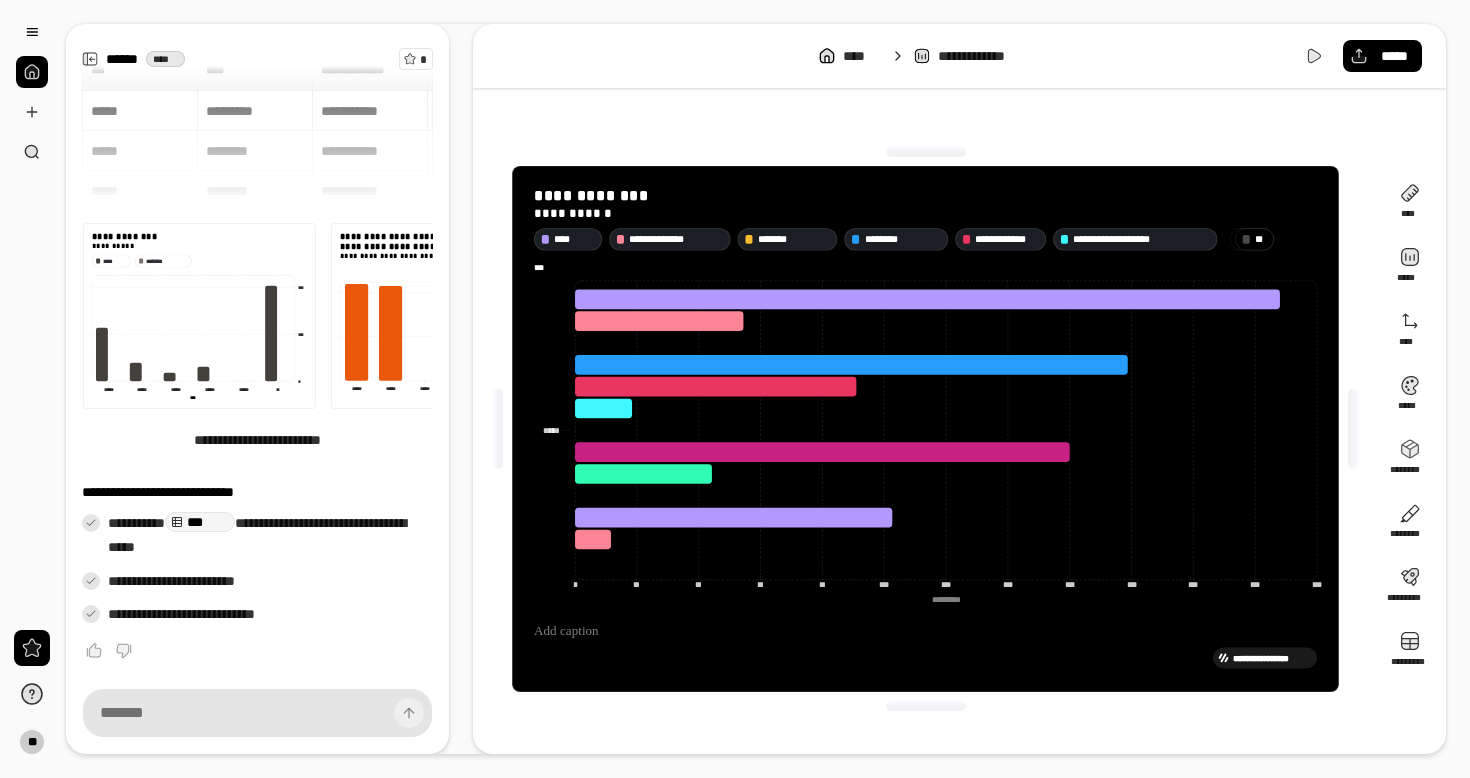 click on "[FIRST] [LAST] [NUMBER] [STREET] [CITY] [STATE] [ZIP] [COUNTRY] [PHONE] [EMAIL]" 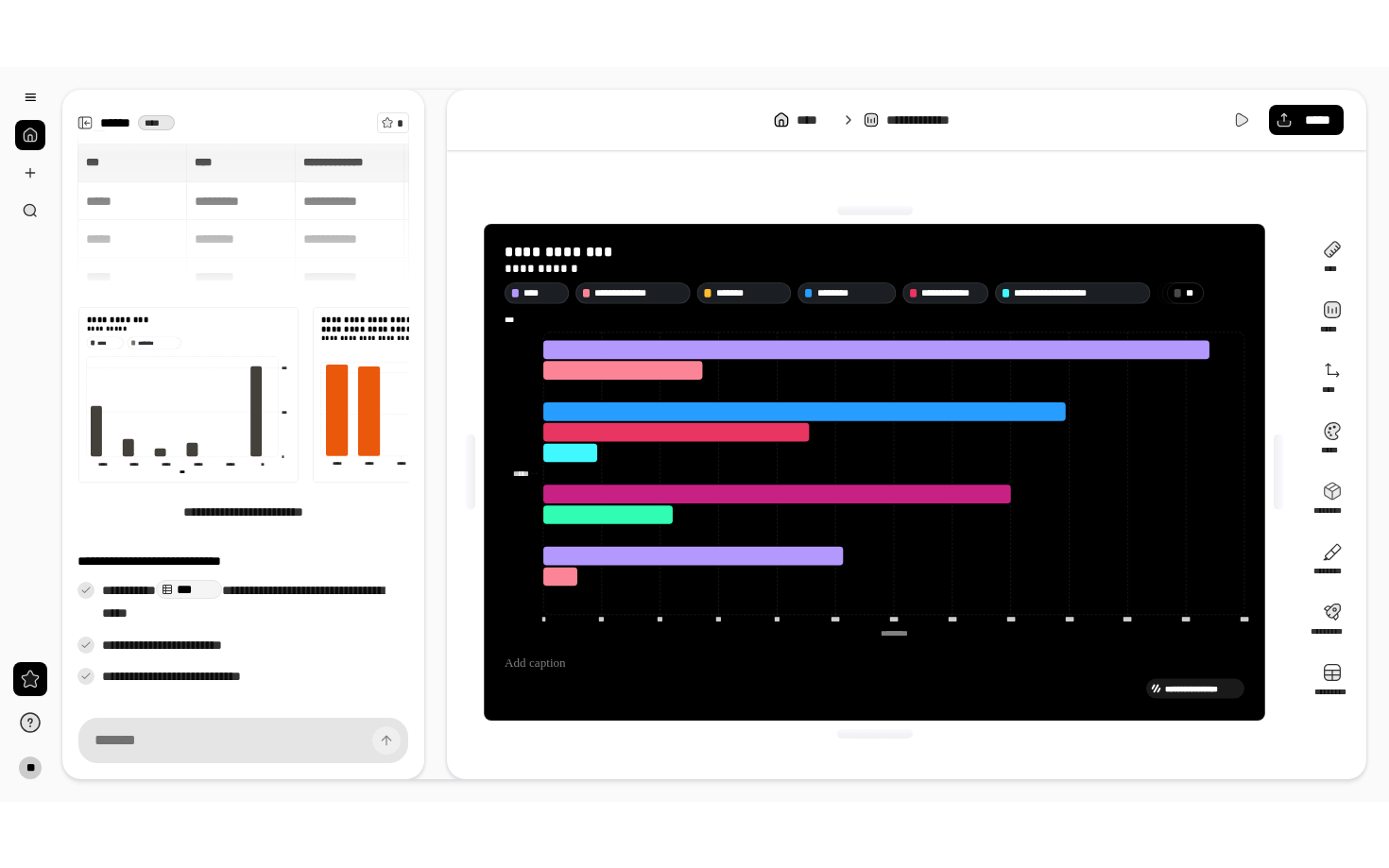 scroll, scrollTop: 29, scrollLeft: 0, axis: vertical 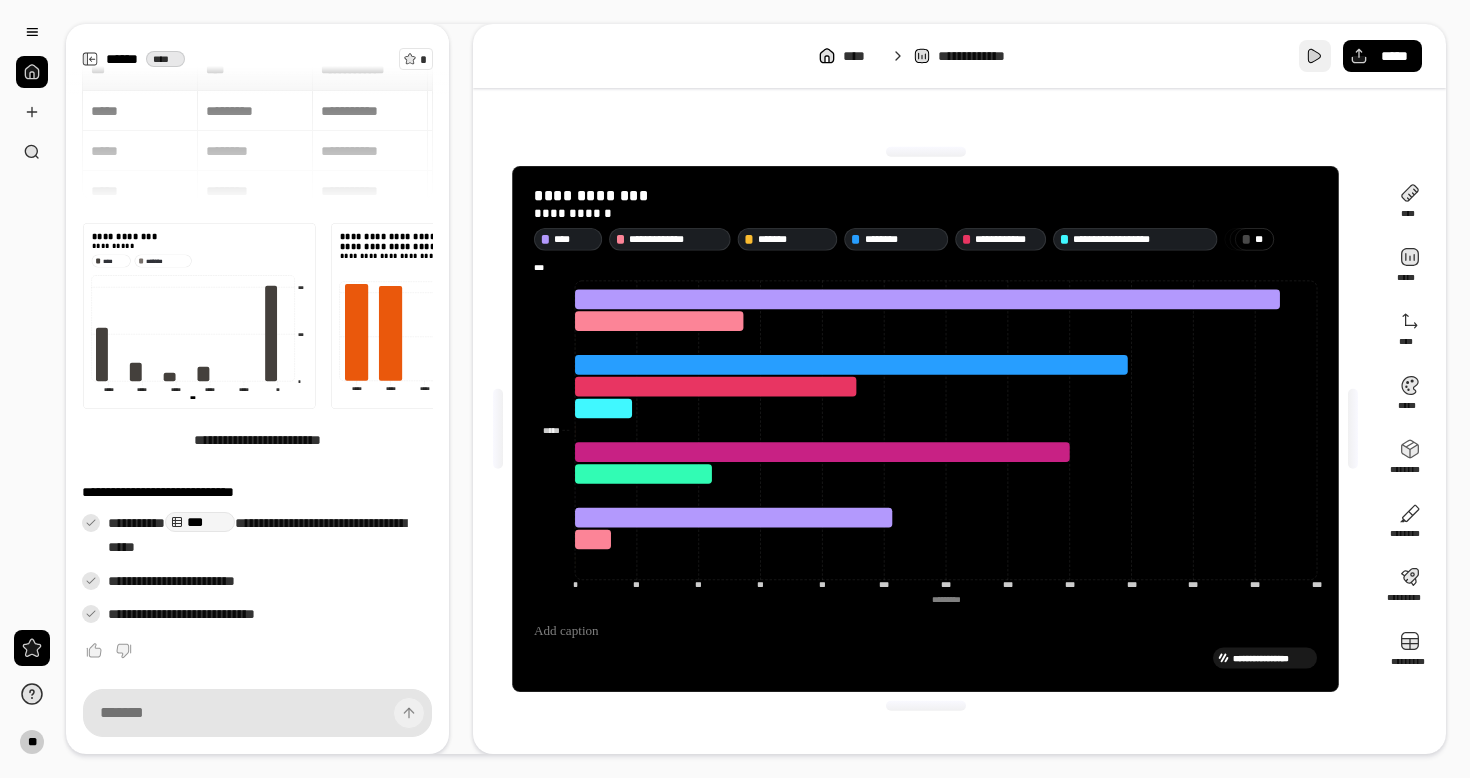 click at bounding box center [1315, 56] 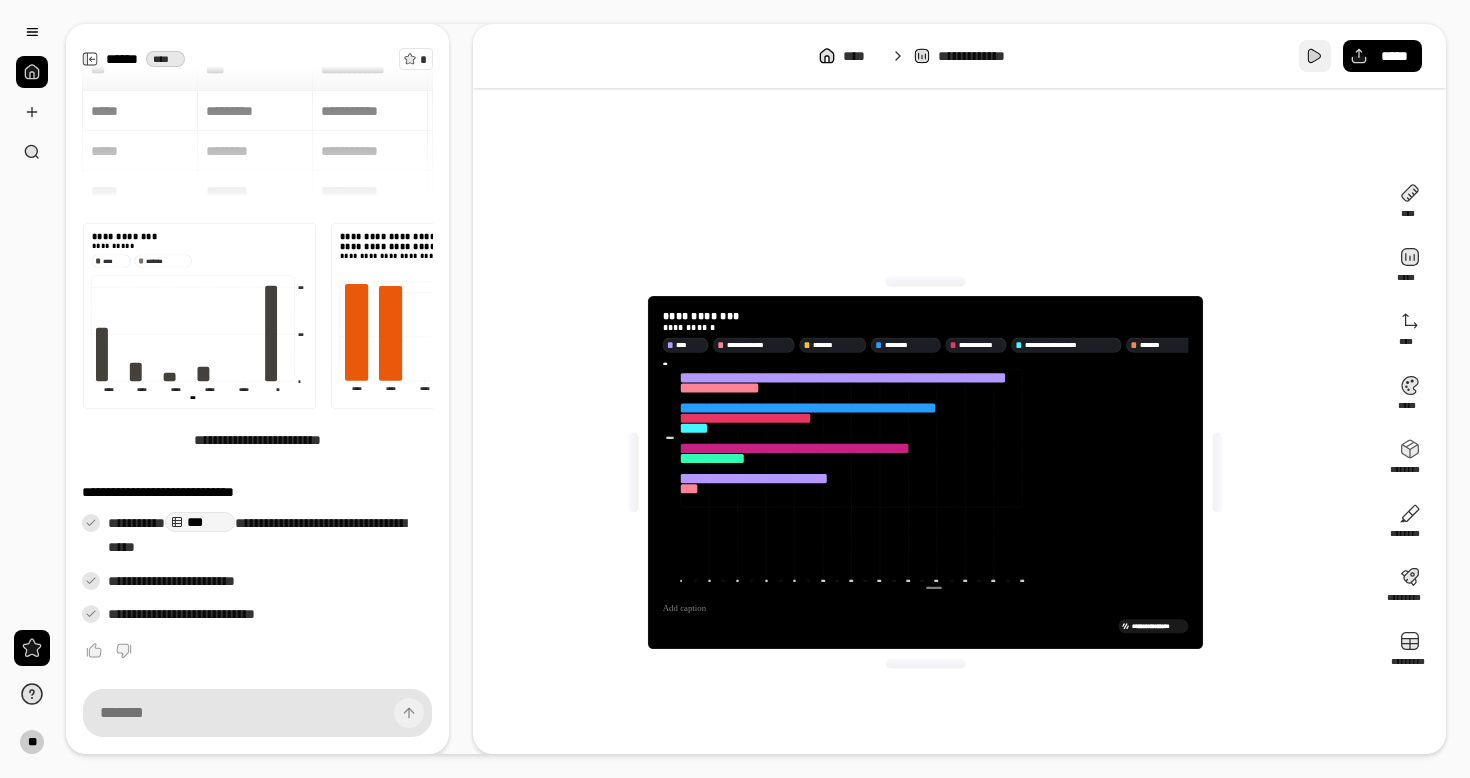scroll, scrollTop: 0, scrollLeft: 0, axis: both 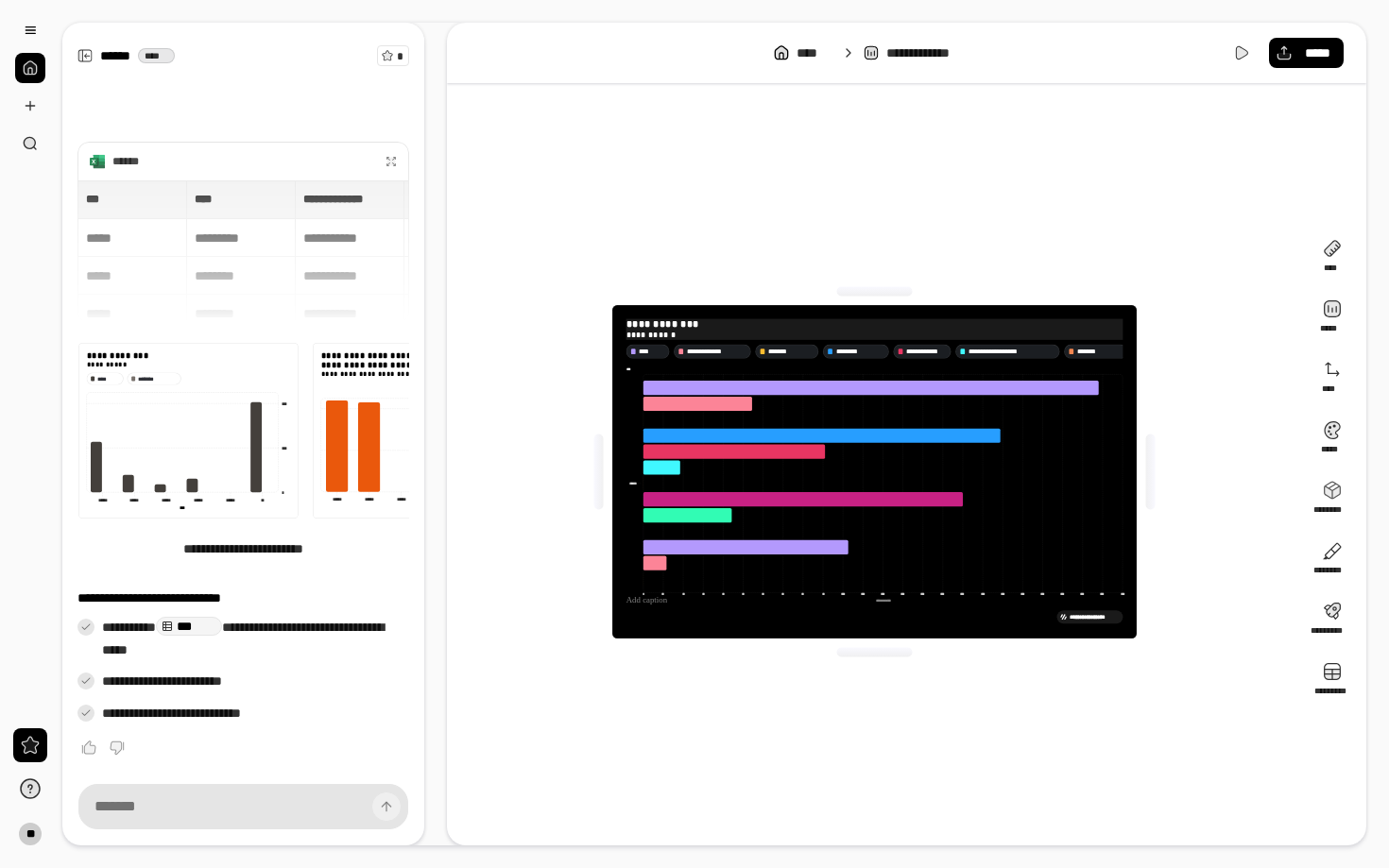 click on "**********" at bounding box center (1003, 334) 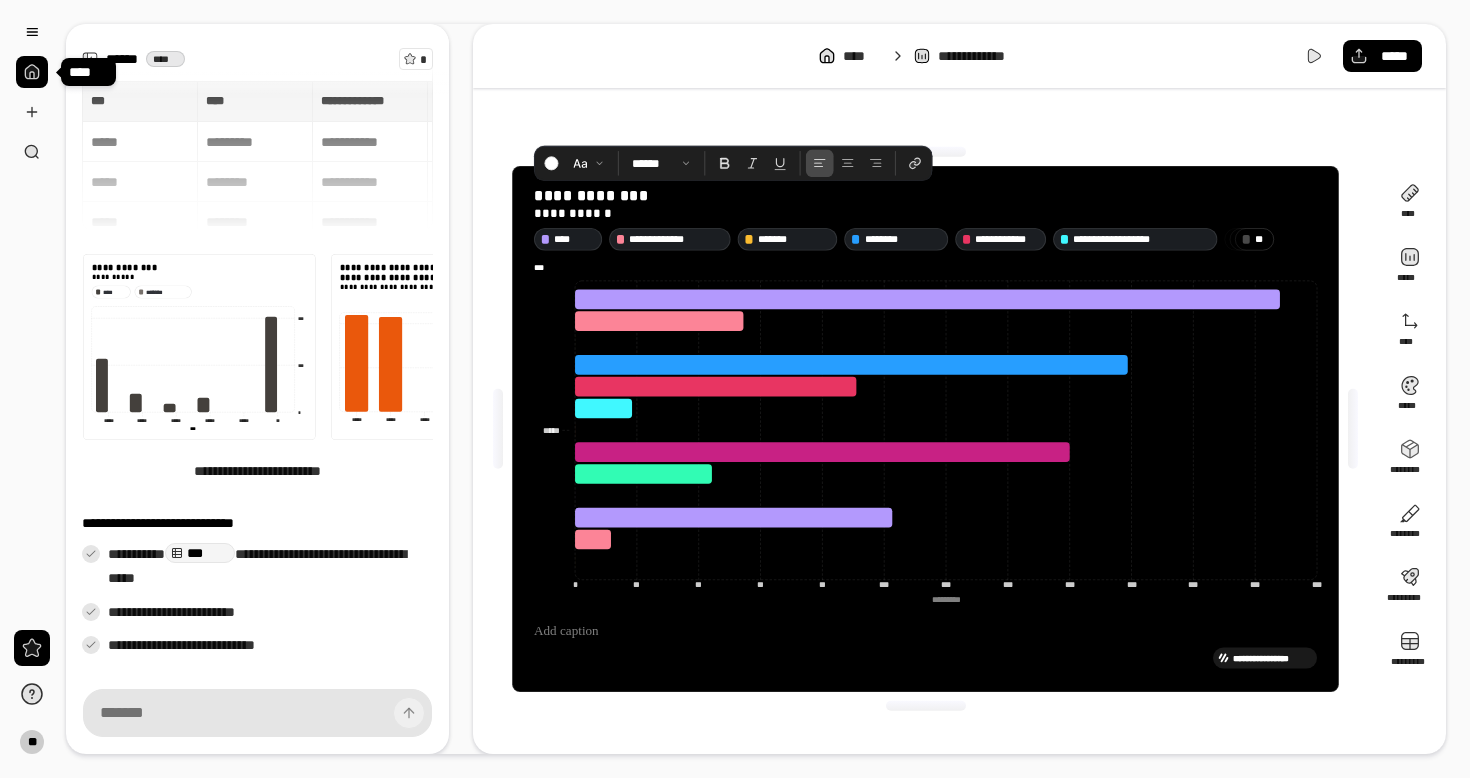 click at bounding box center [32, 72] 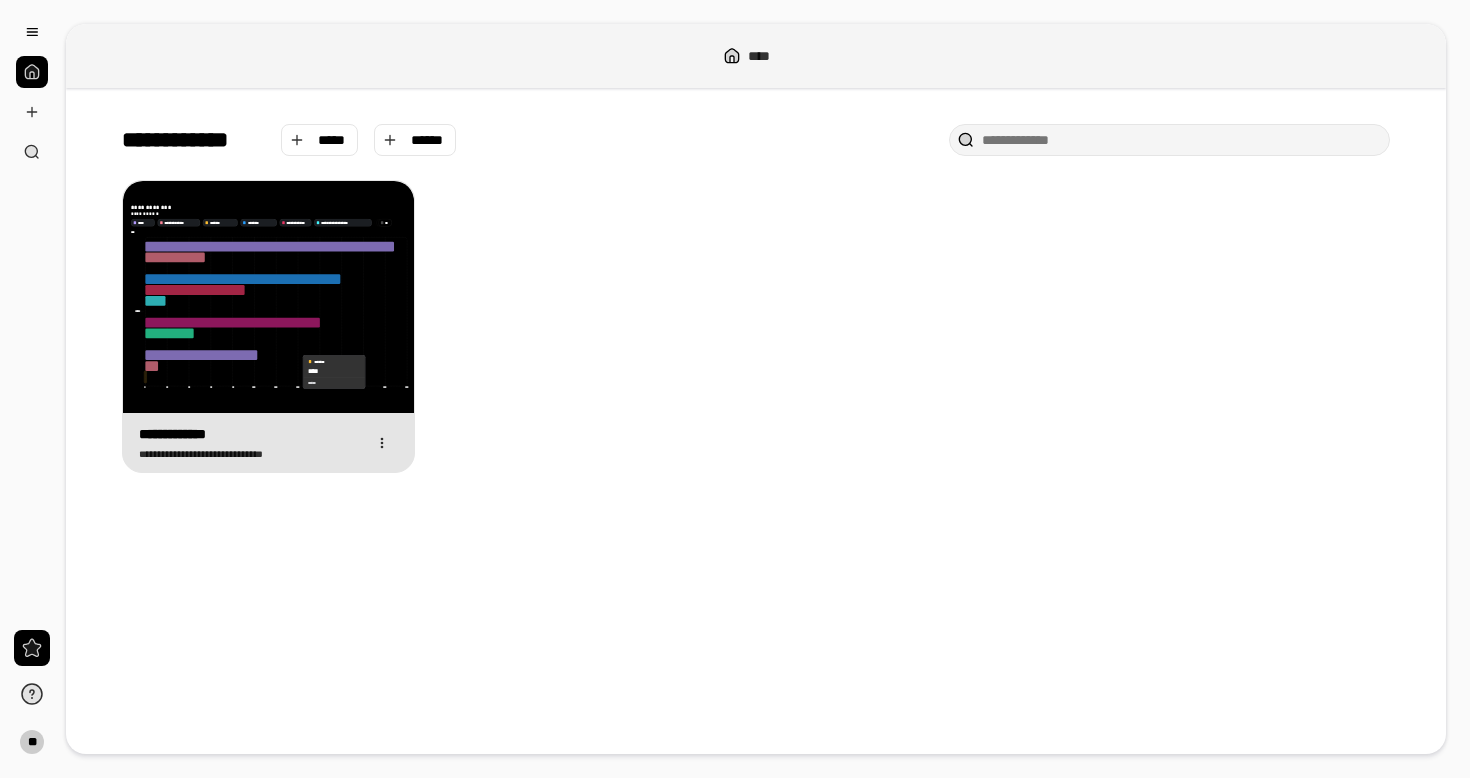click 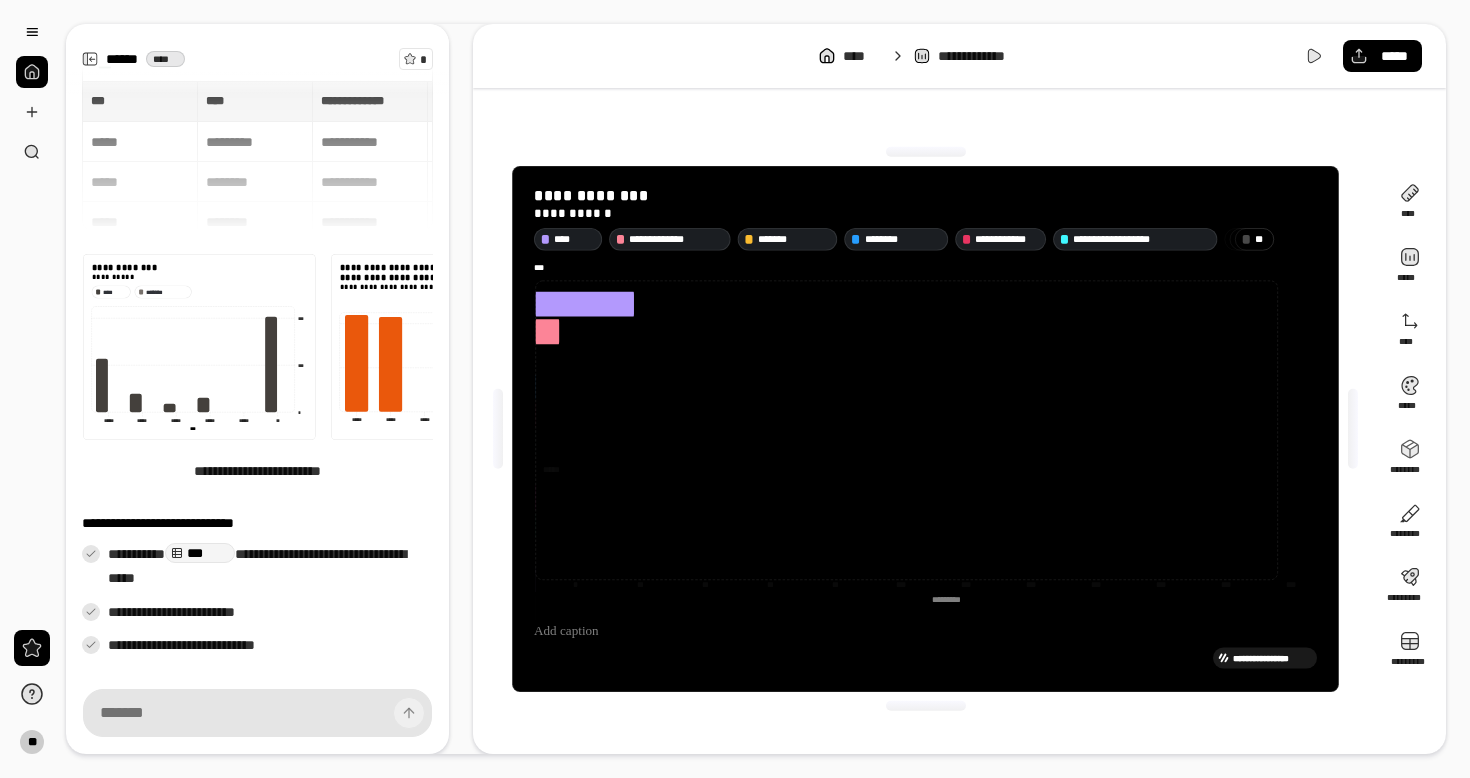 scroll, scrollTop: 31, scrollLeft: 0, axis: vertical 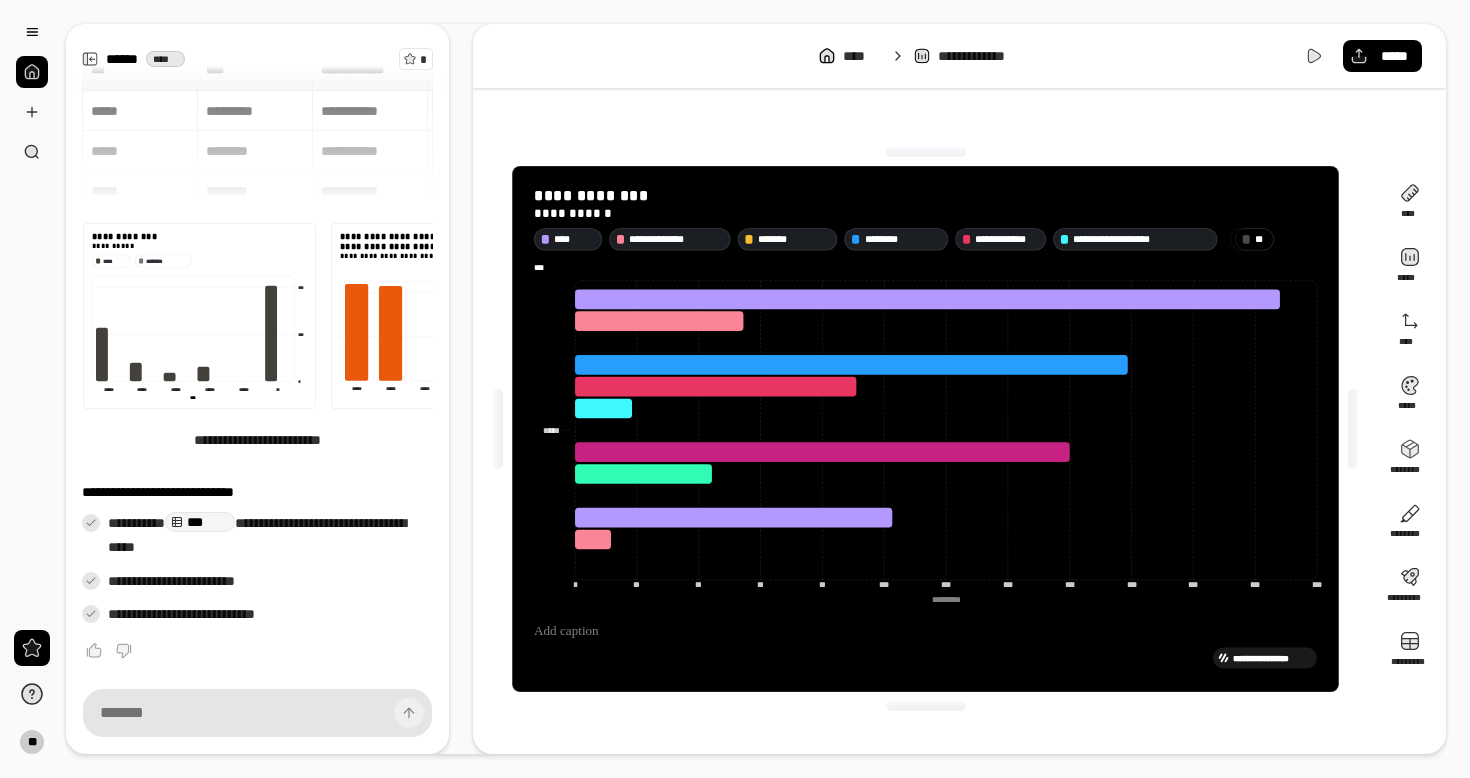 click at bounding box center [446, 315] 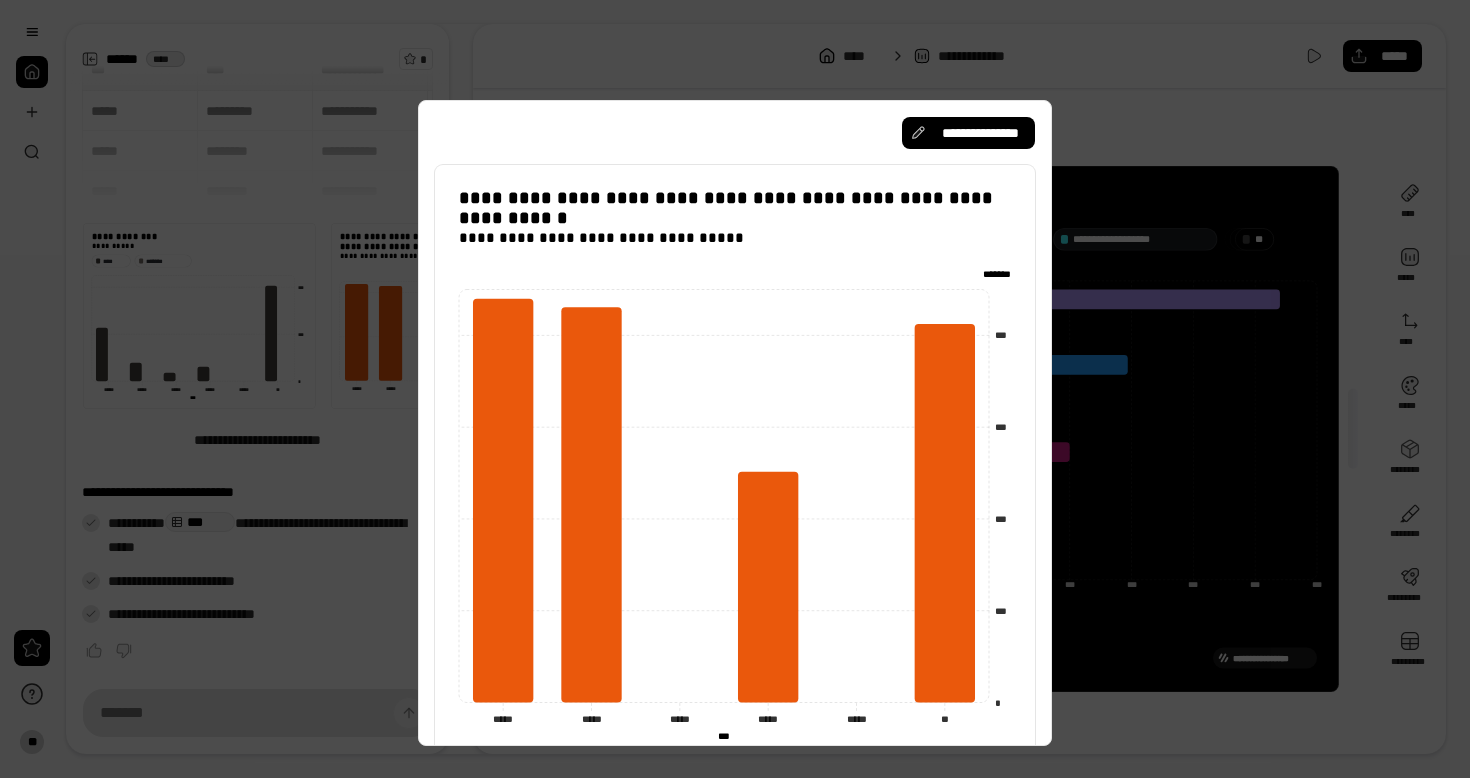 click on "[FIRST] [LAST] [NUMBER] [STREET] [CITY] [STATE] [ZIP] [COUNTRY] [PHONE] [EMAIL]" at bounding box center [735, 423] 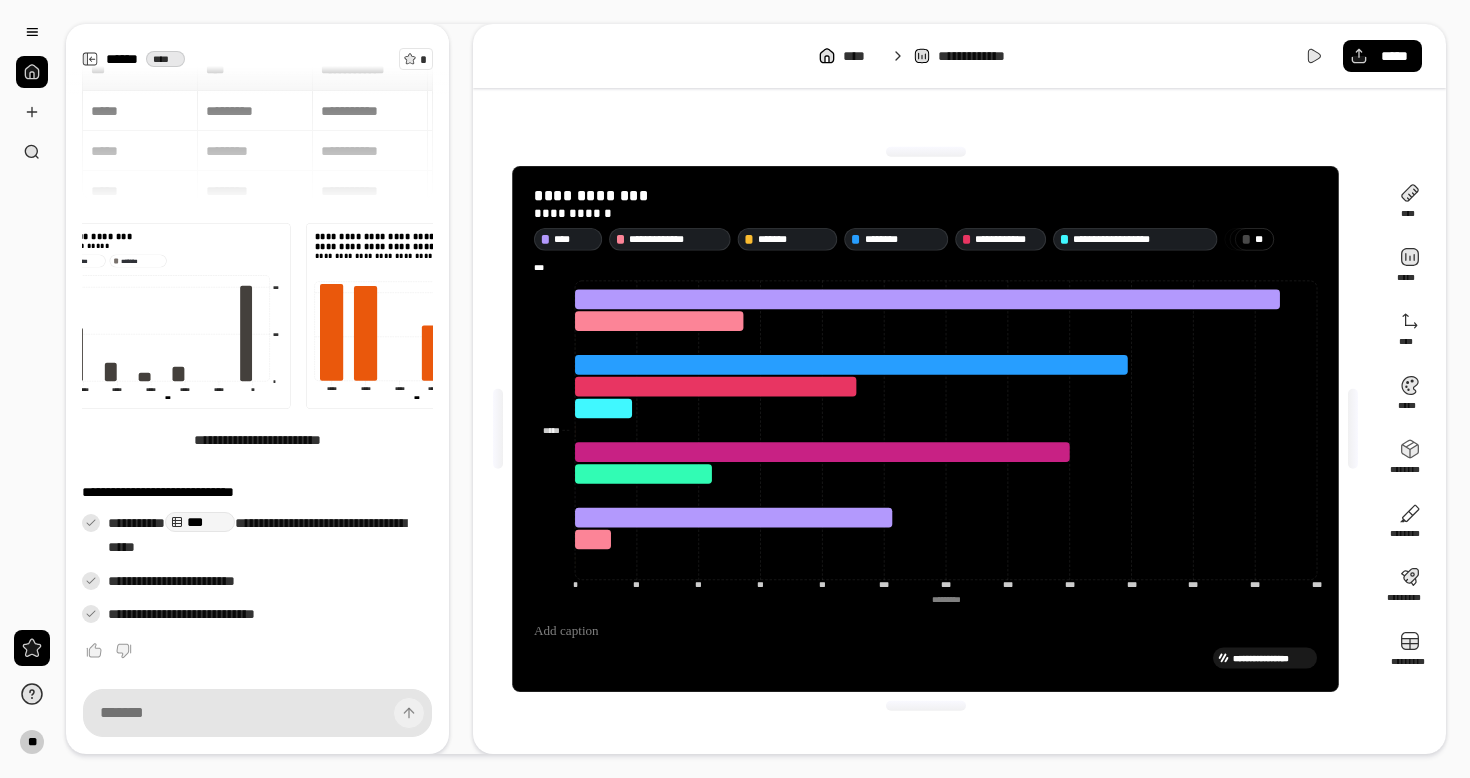 scroll, scrollTop: 0, scrollLeft: 0, axis: both 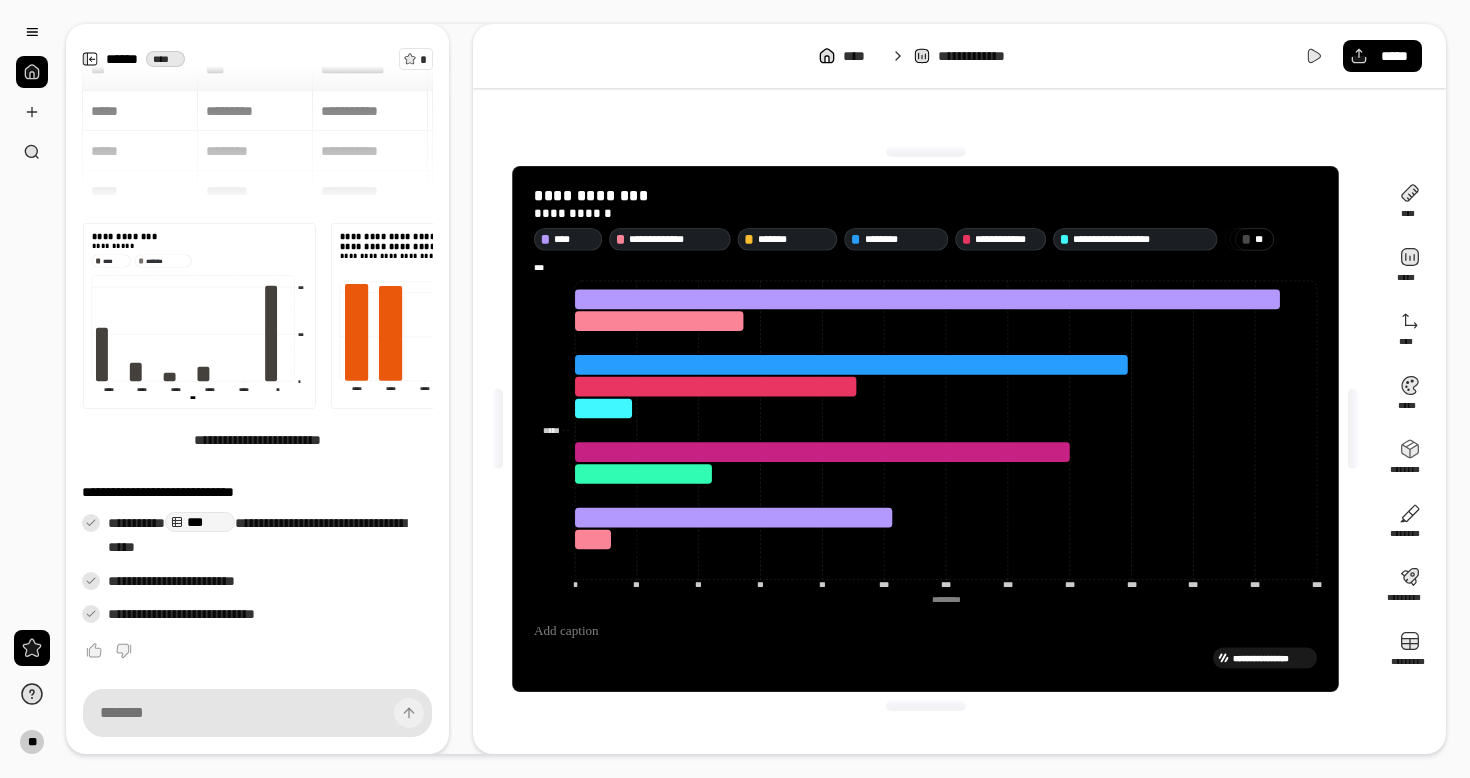 click 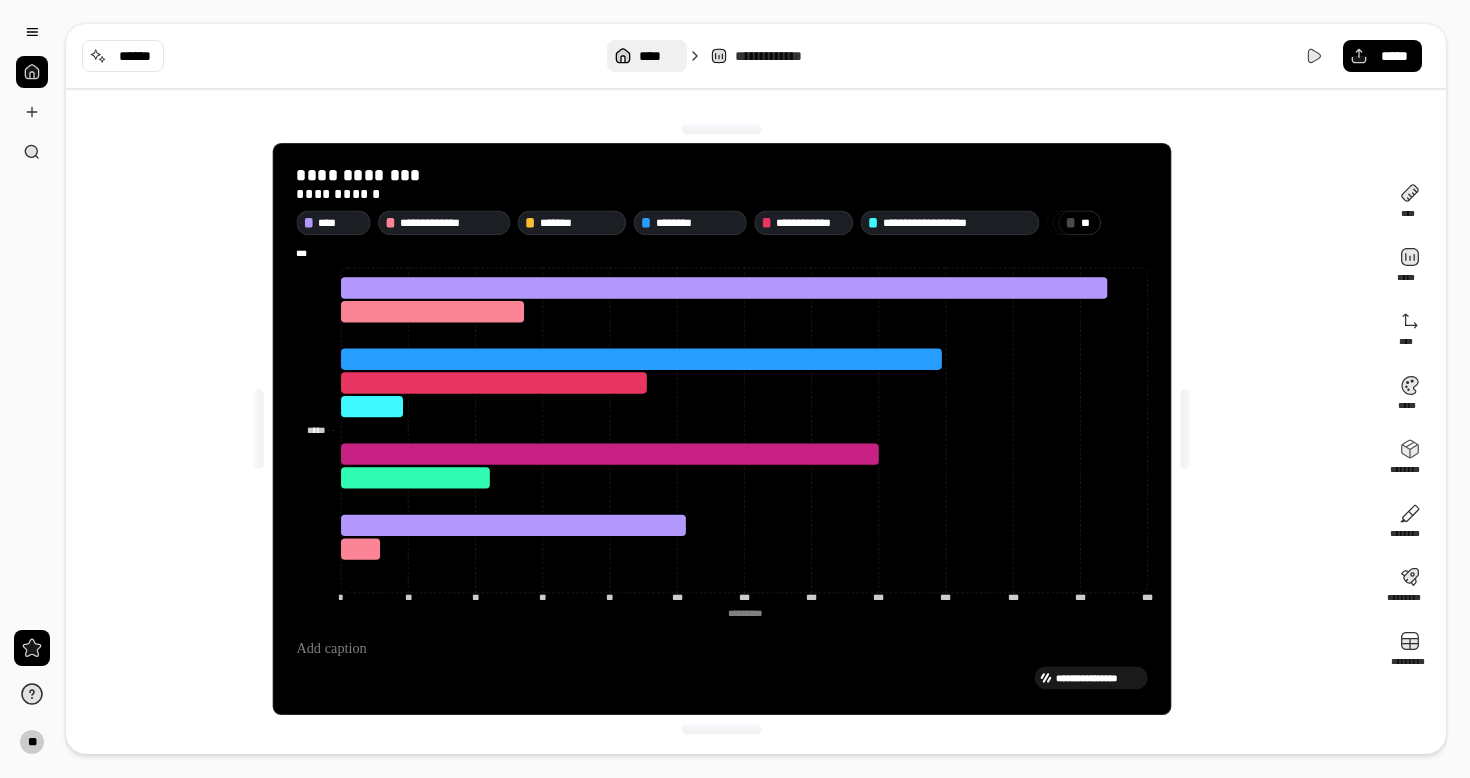 click on "****" at bounding box center [658, 56] 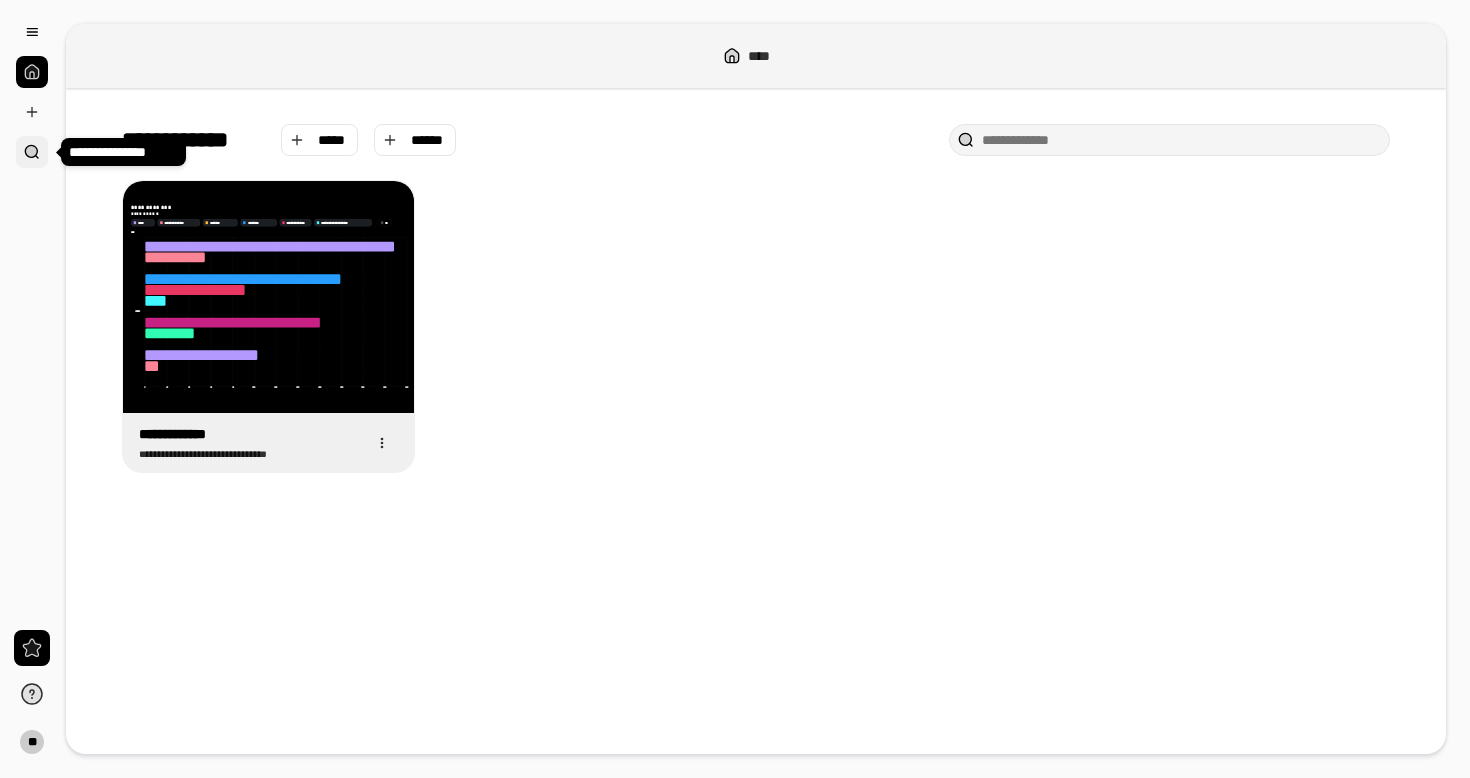 click at bounding box center (32, 152) 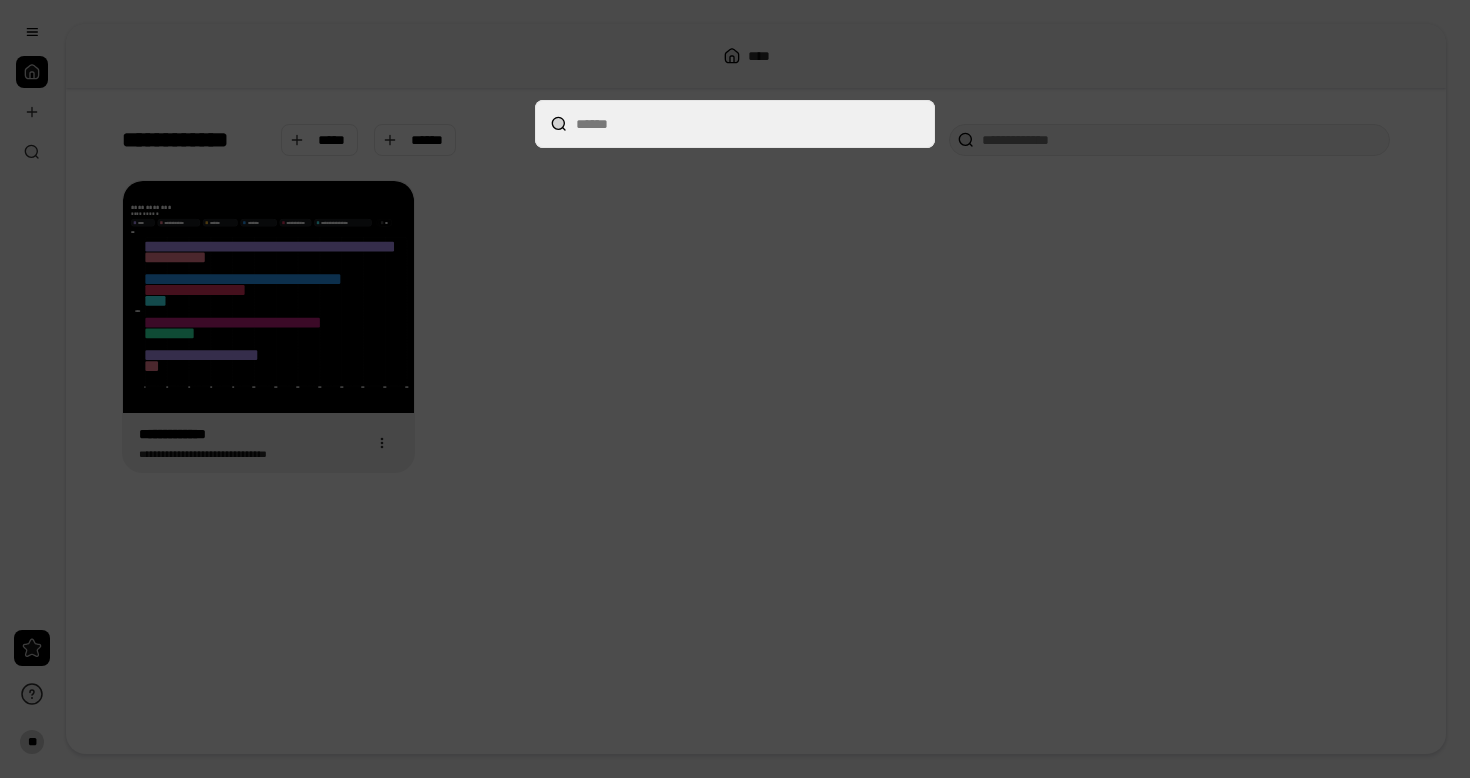 click at bounding box center (735, 389) 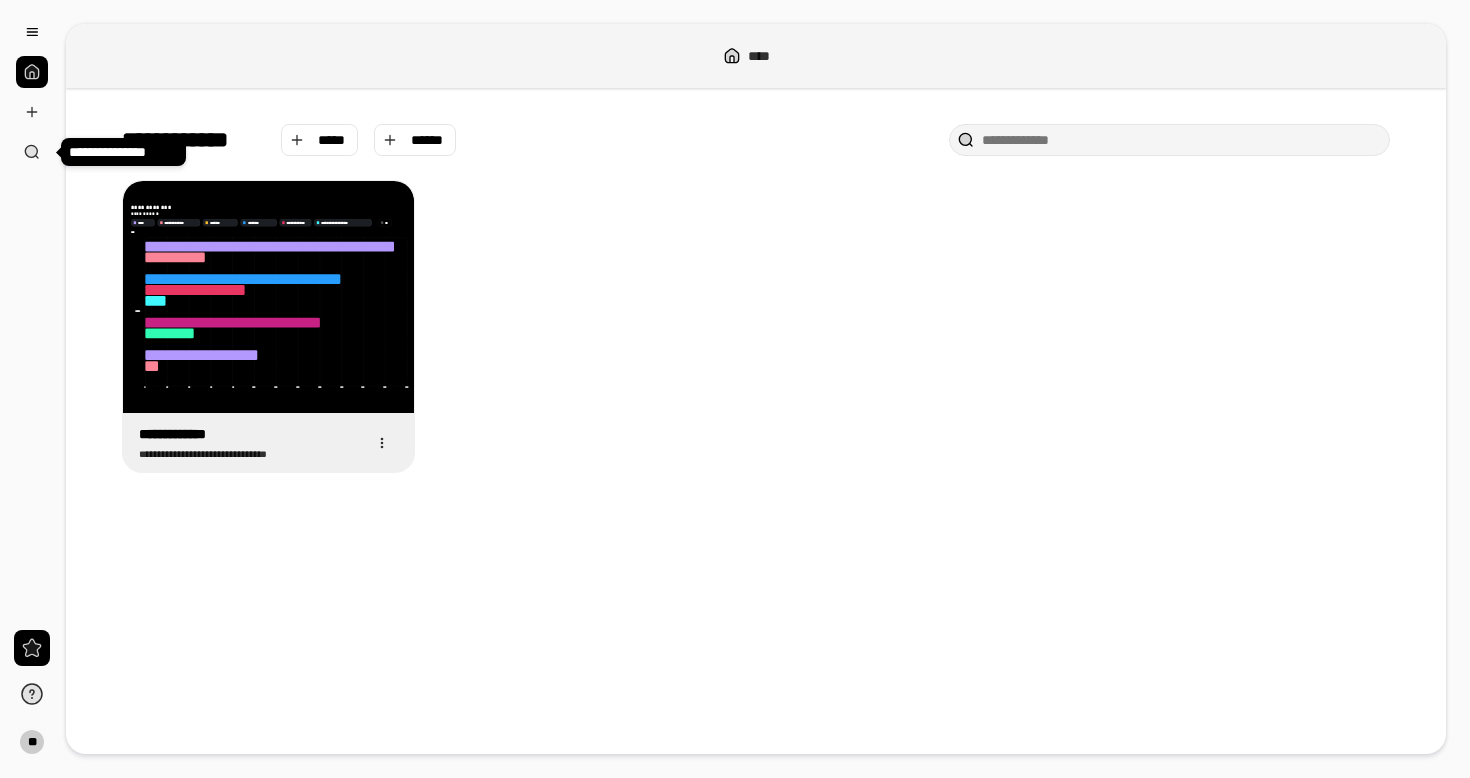 click on "****" at bounding box center (767, 56) 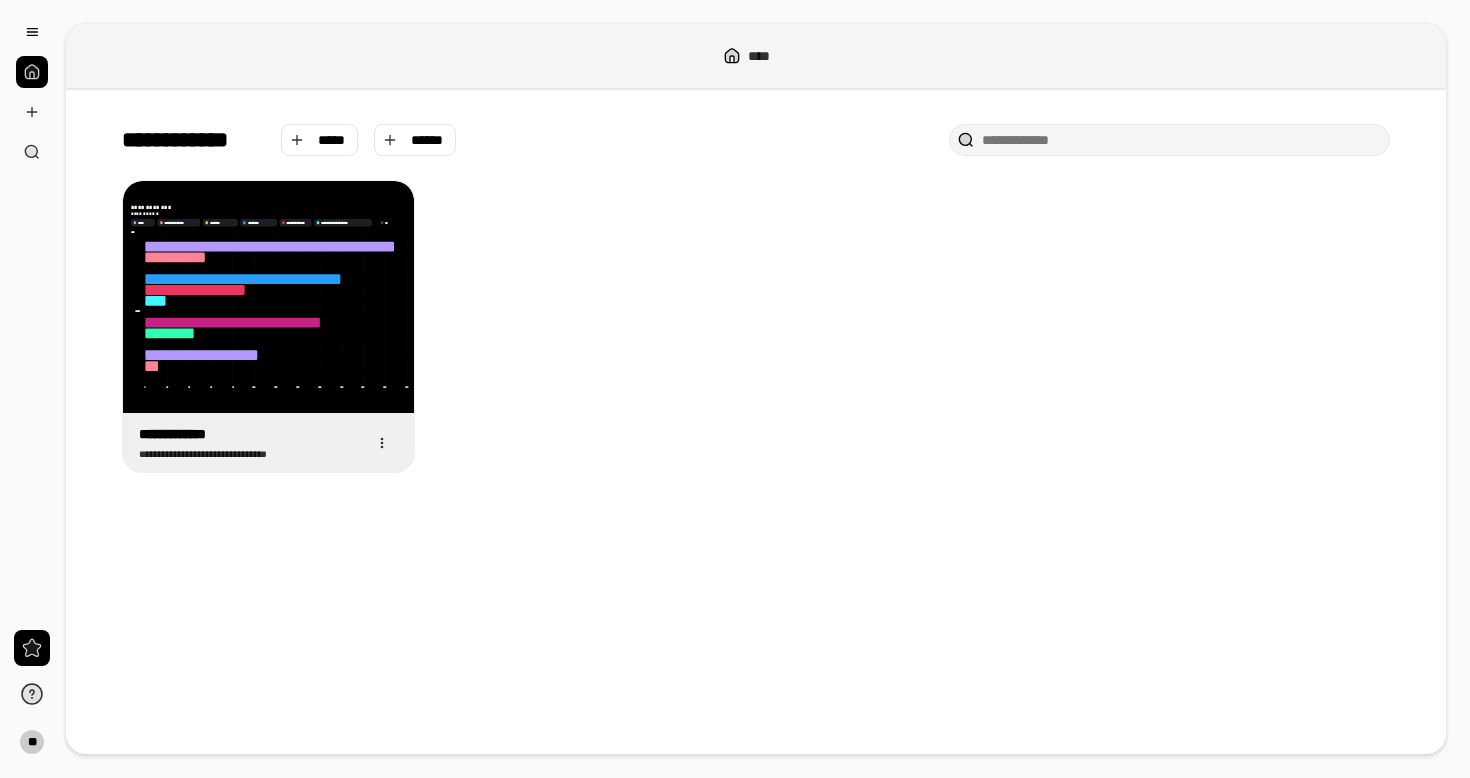 click on "****" at bounding box center (767, 56) 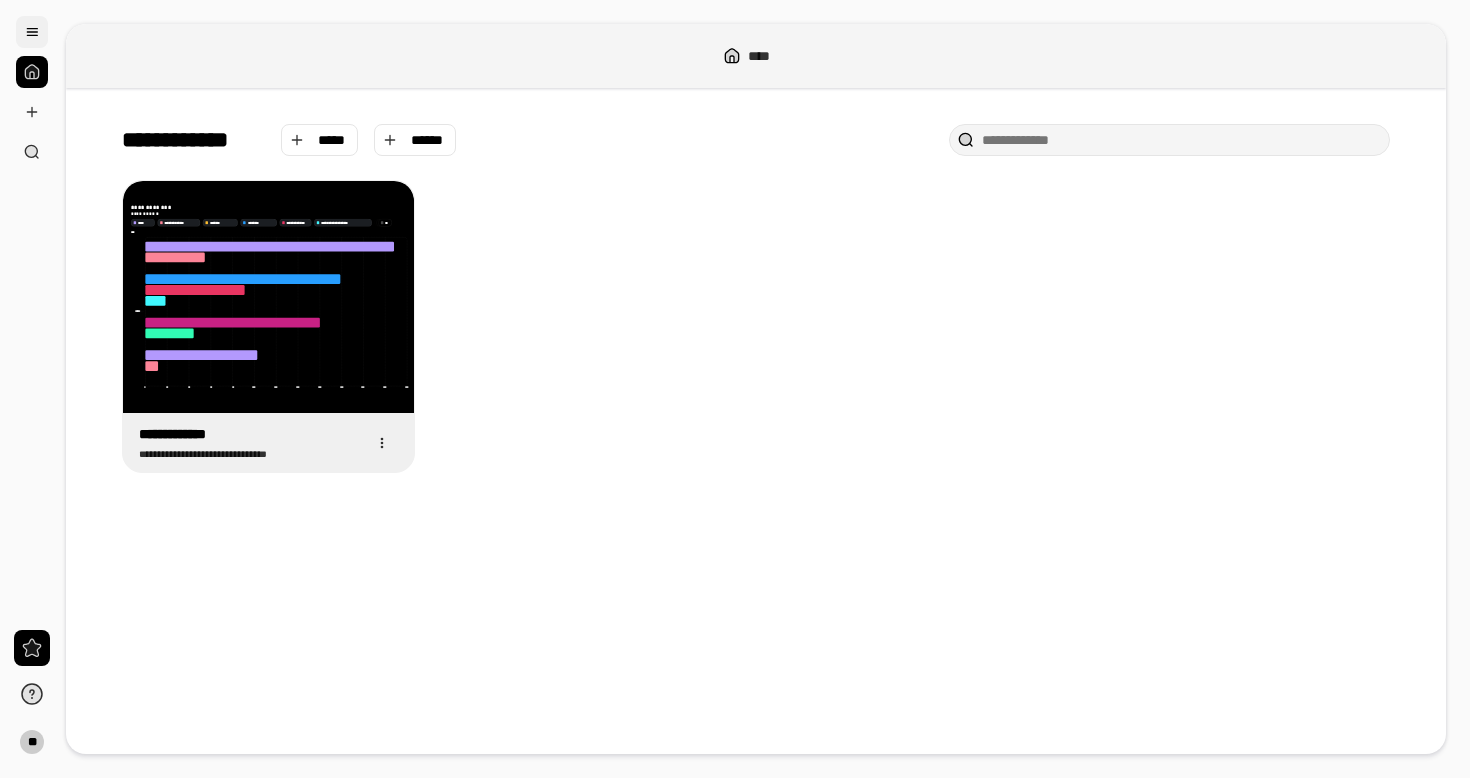 click at bounding box center (32, 32) 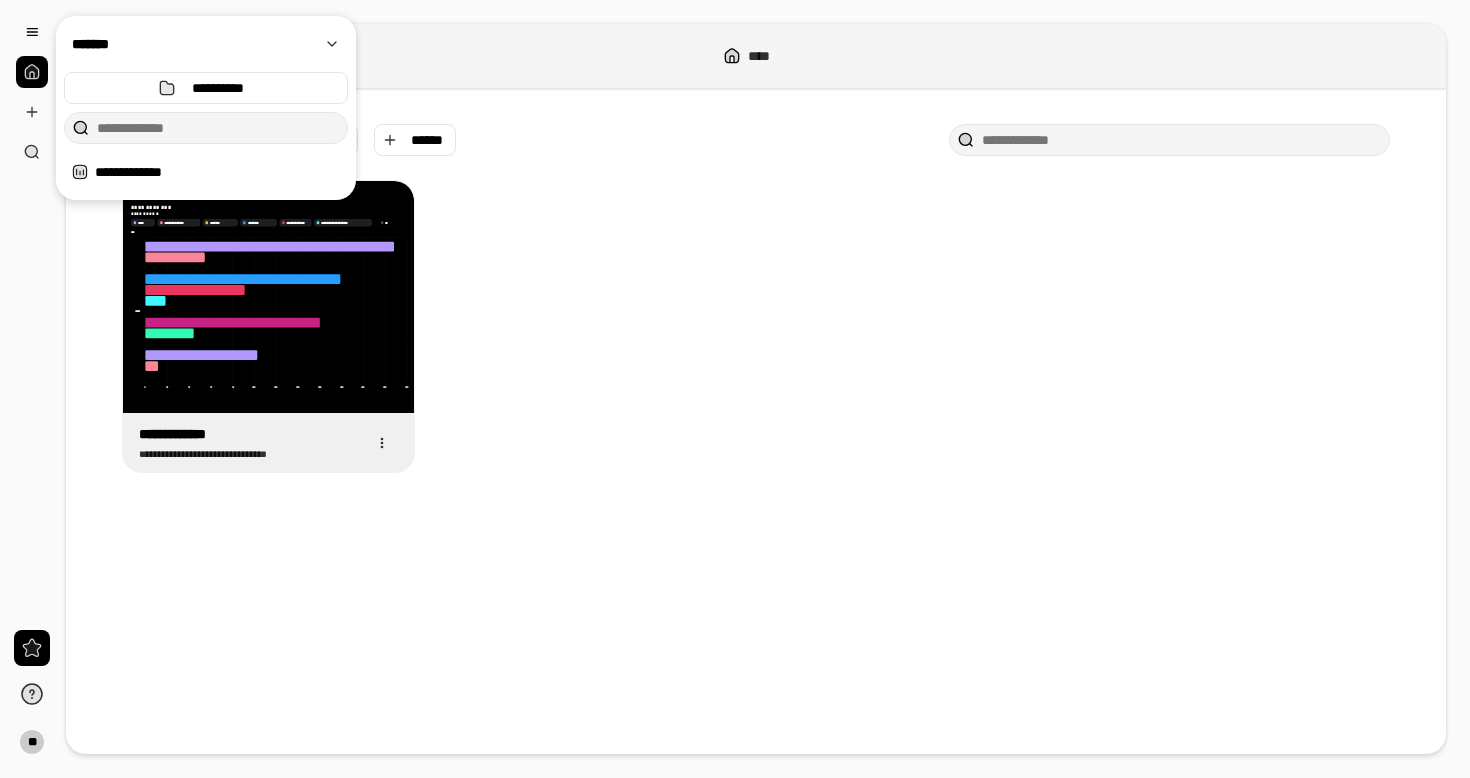 click on "[FIRST] [LAST] [NUMBER] [STREET] [CITY] [STATE] [ZIP] [COUNTRY] [PHONE] [EMAIL]" at bounding box center [756, 326] 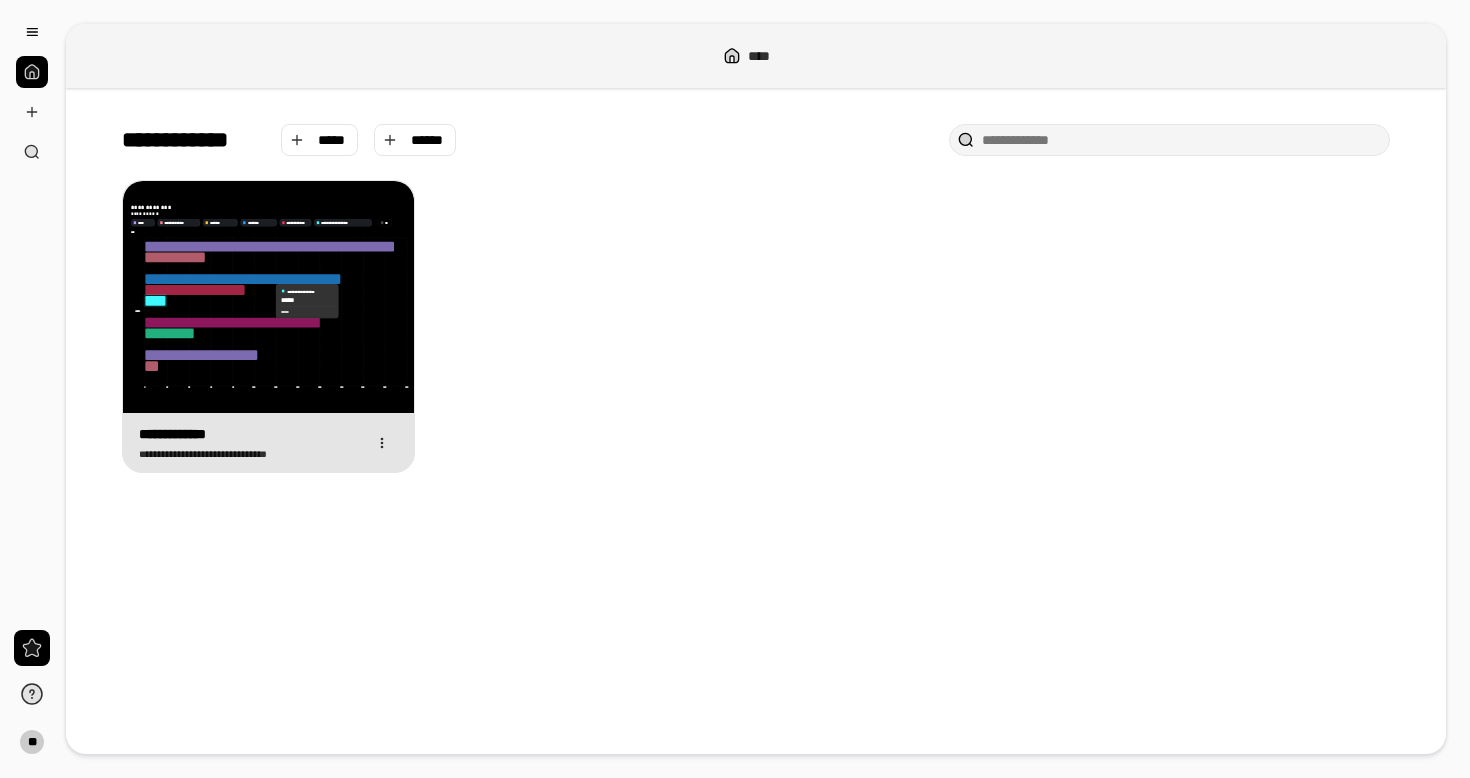 click 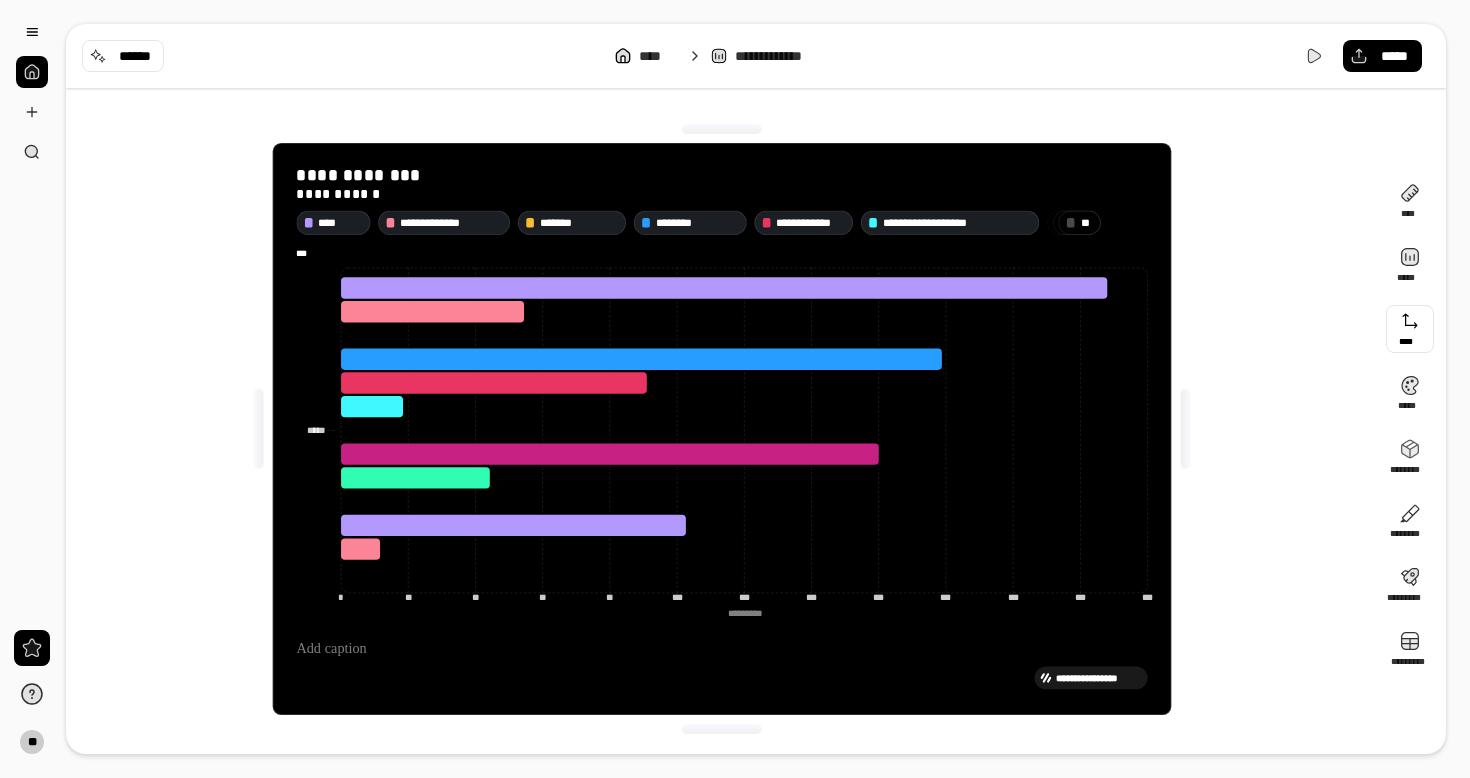 click at bounding box center (1410, 329) 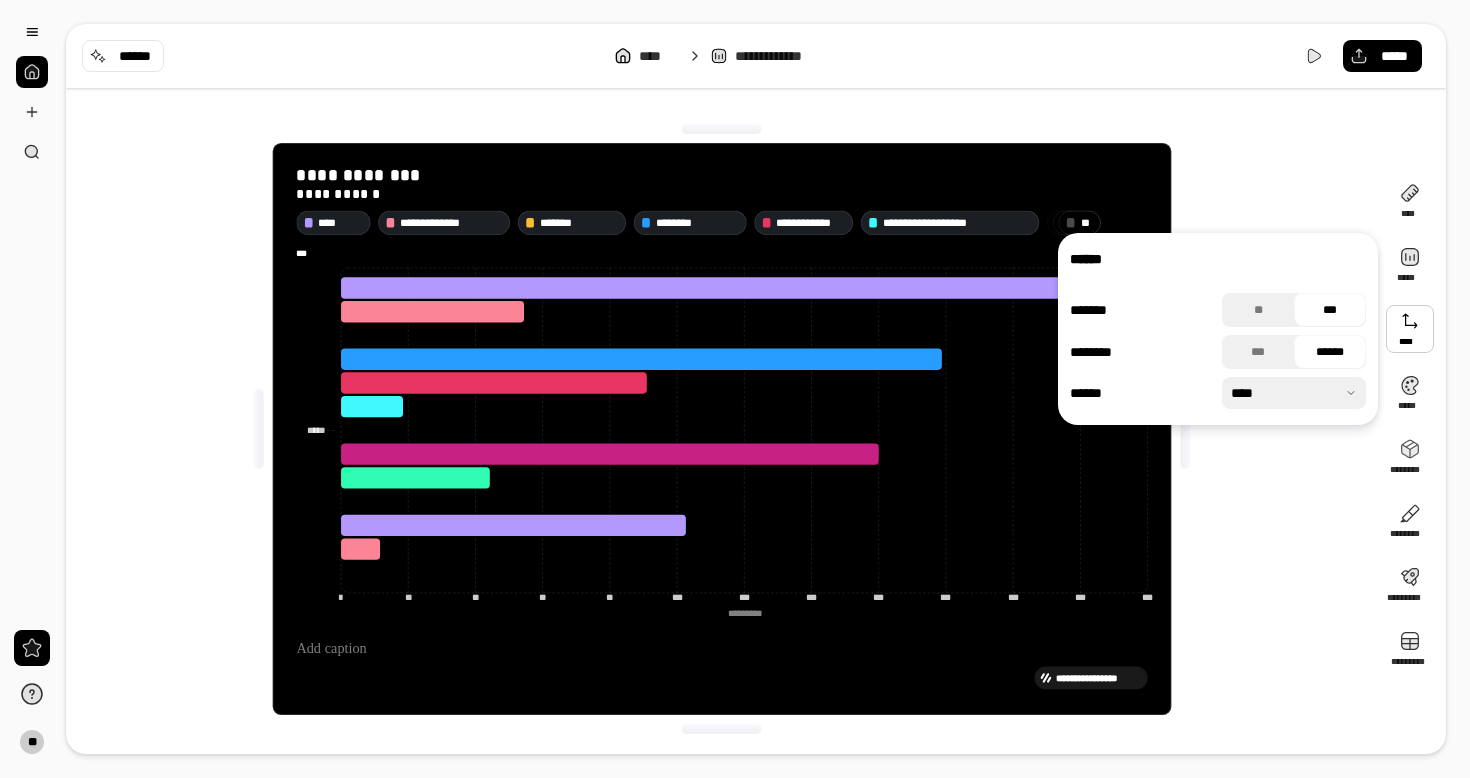 click on "***" at bounding box center [1330, 310] 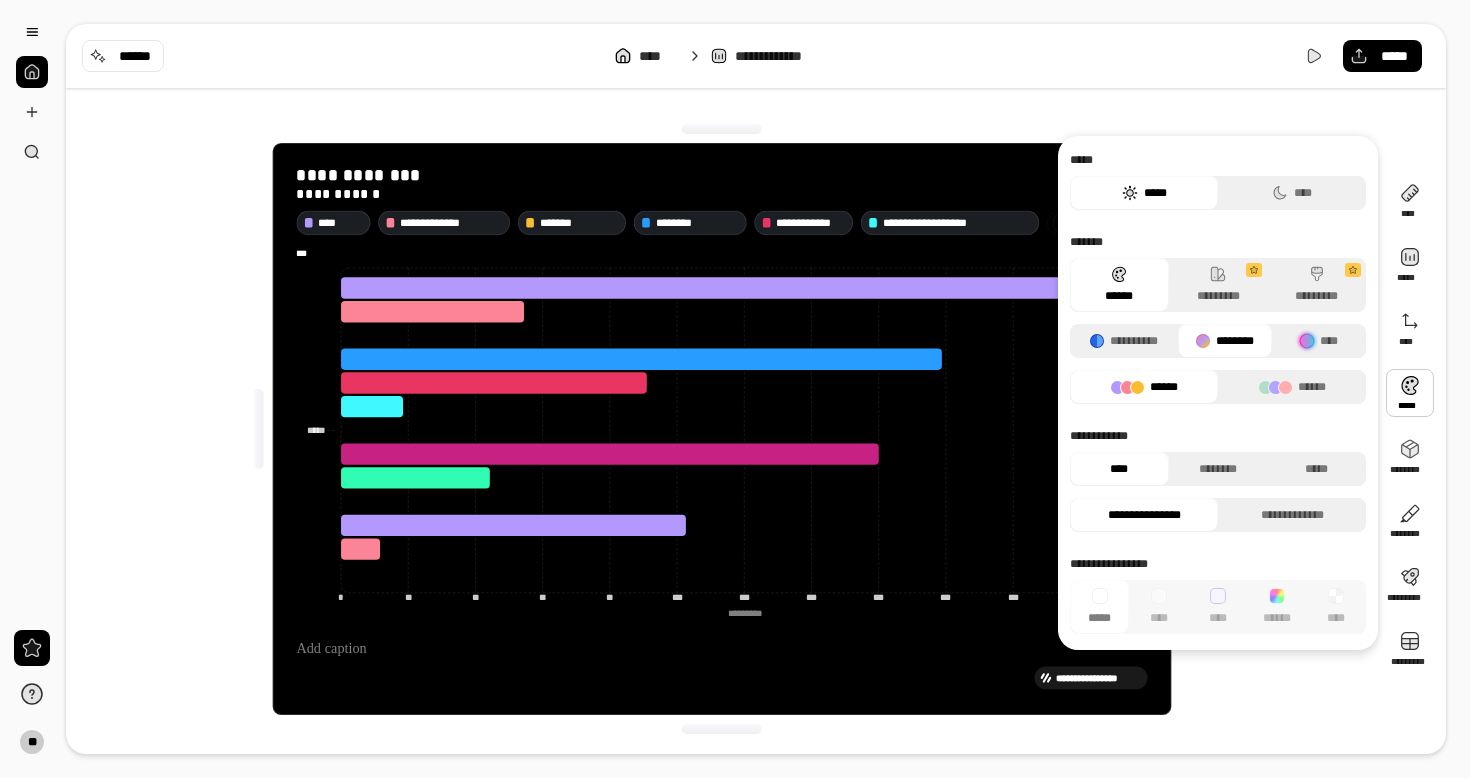 click at bounding box center (1410, 393) 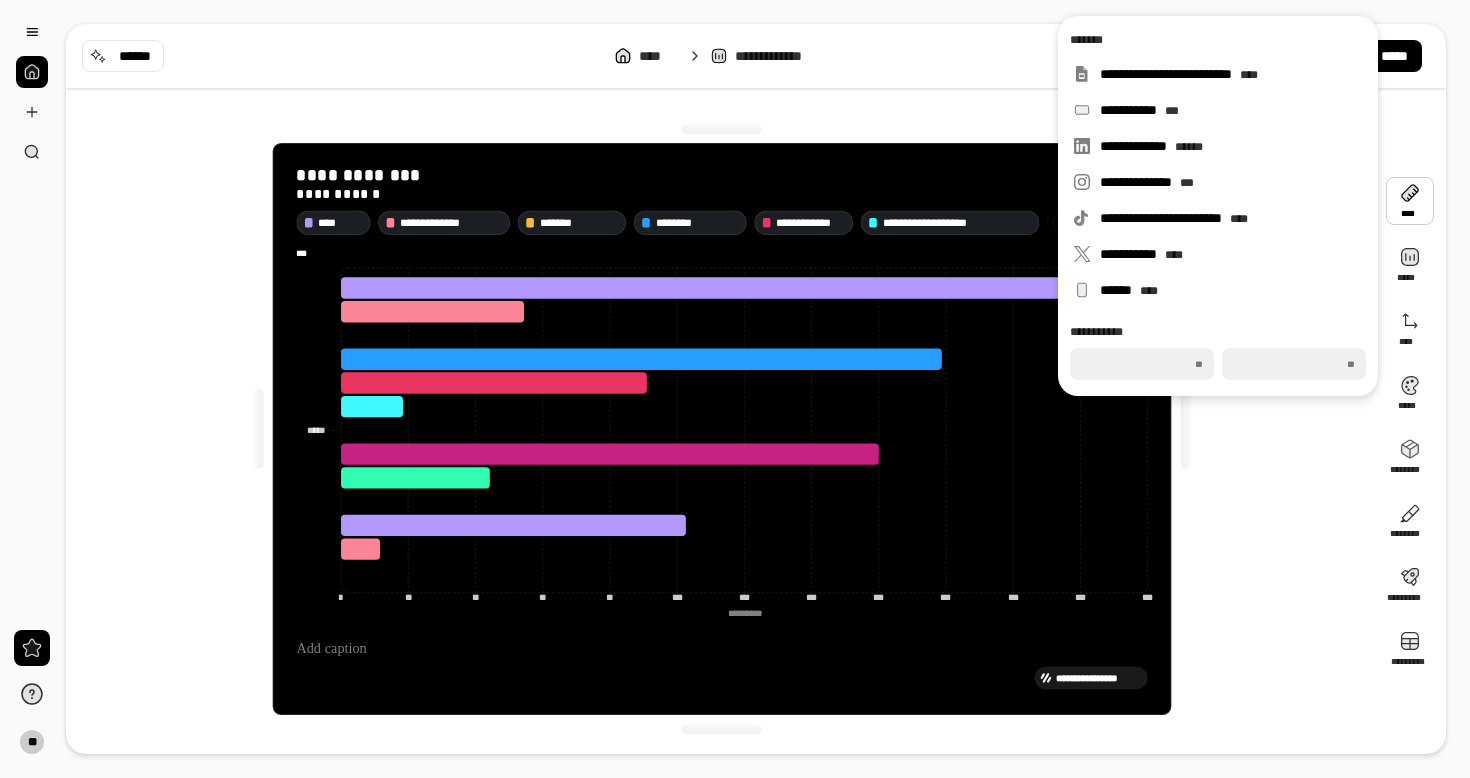 click on "[FIRST] [LAST] [NUMBER] [STREET] [CITY] [STATE] [ZIP] [COUNTRY] [PHONE] [EMAIL]" at bounding box center (722, 429) 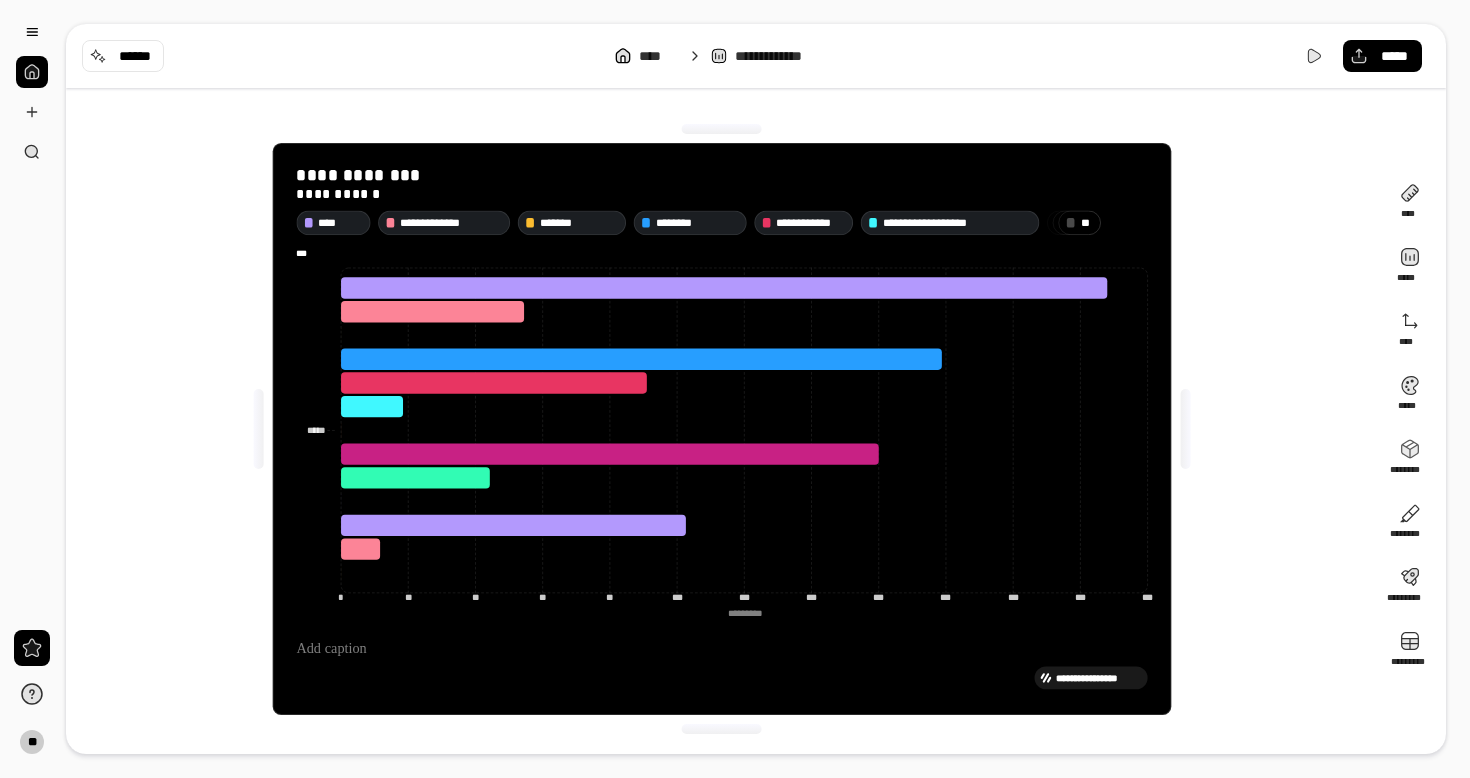 click on "* *" at bounding box center (1080, 222) 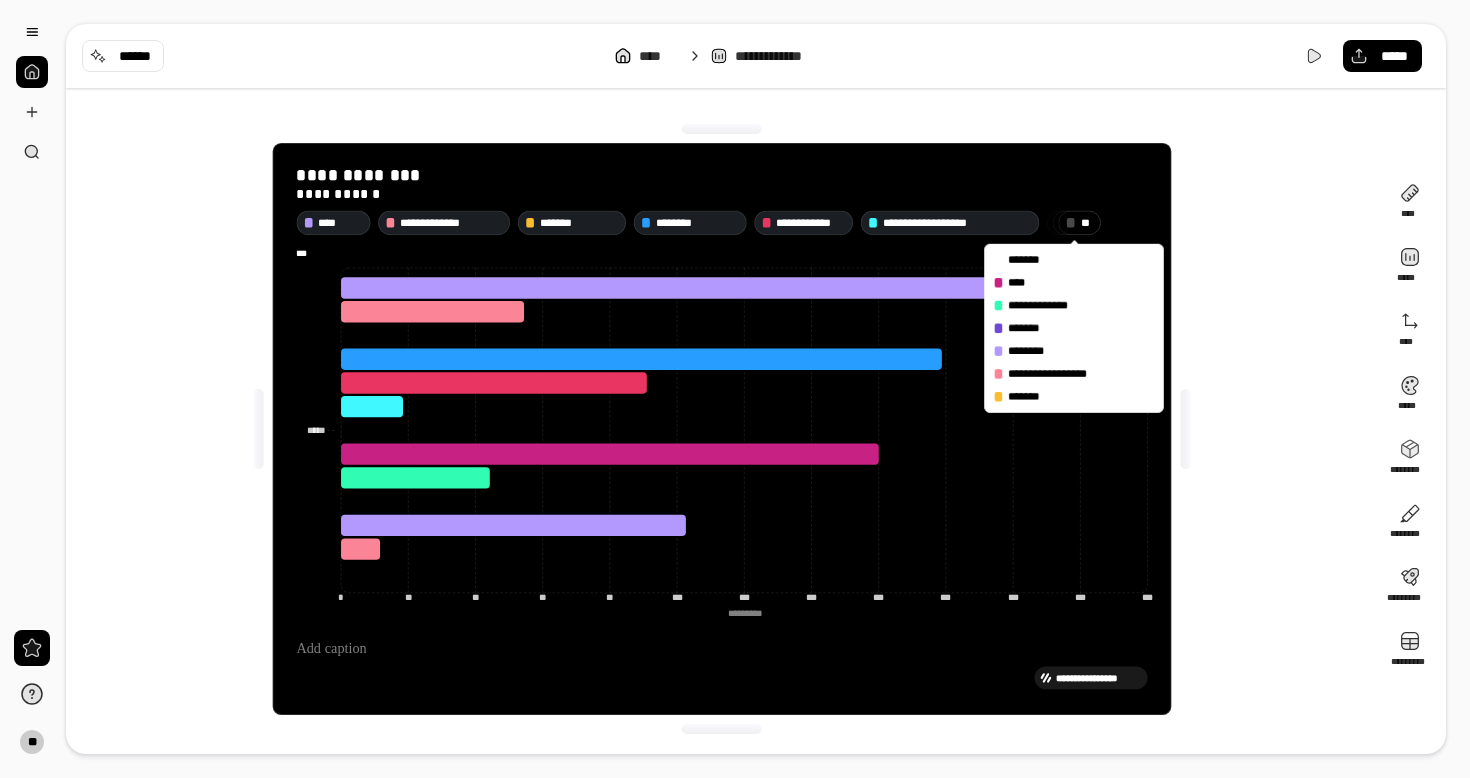 click on "*******" at bounding box center (1048, 259) 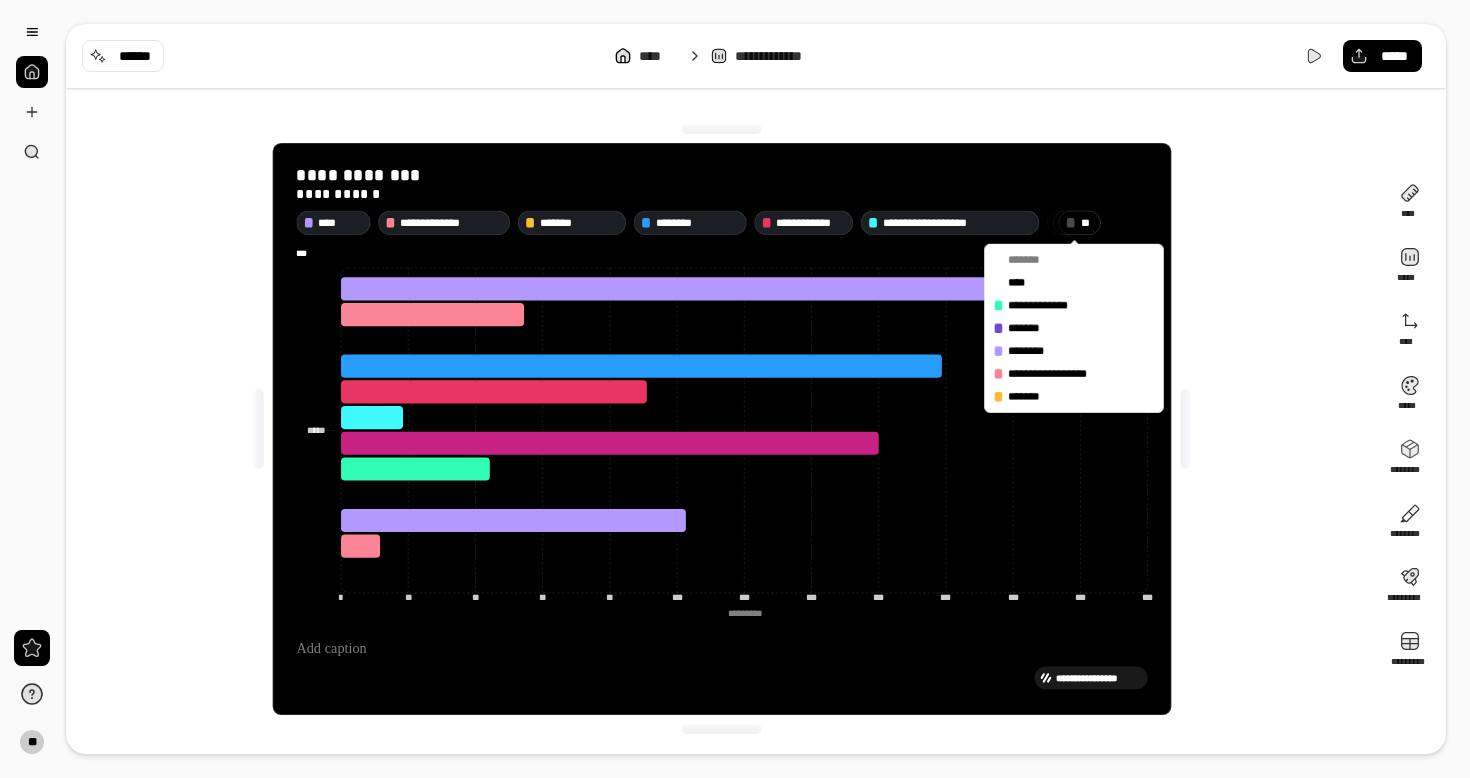 click on "****" at bounding box center (1074, 282) 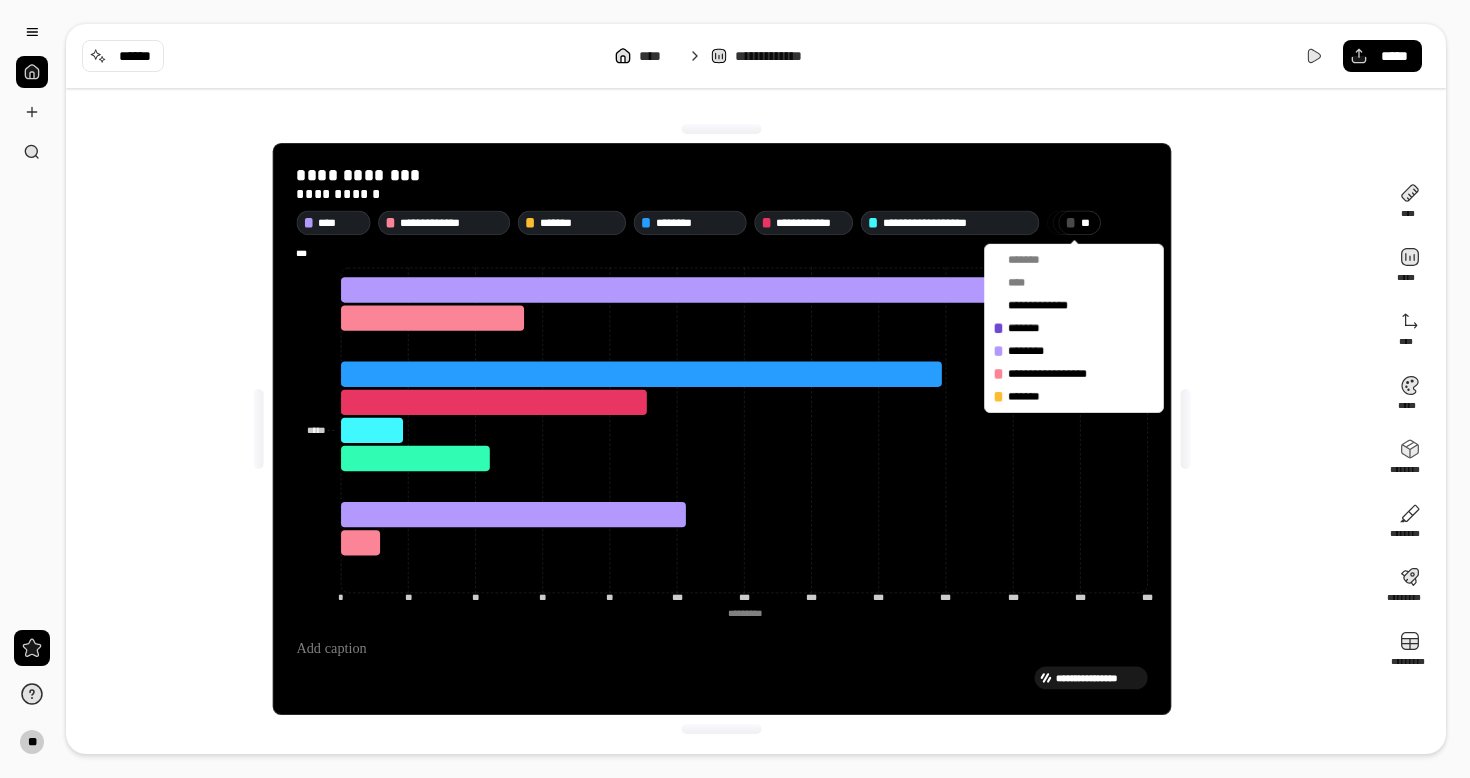 click on "**********" at bounding box center (1060, 305) 